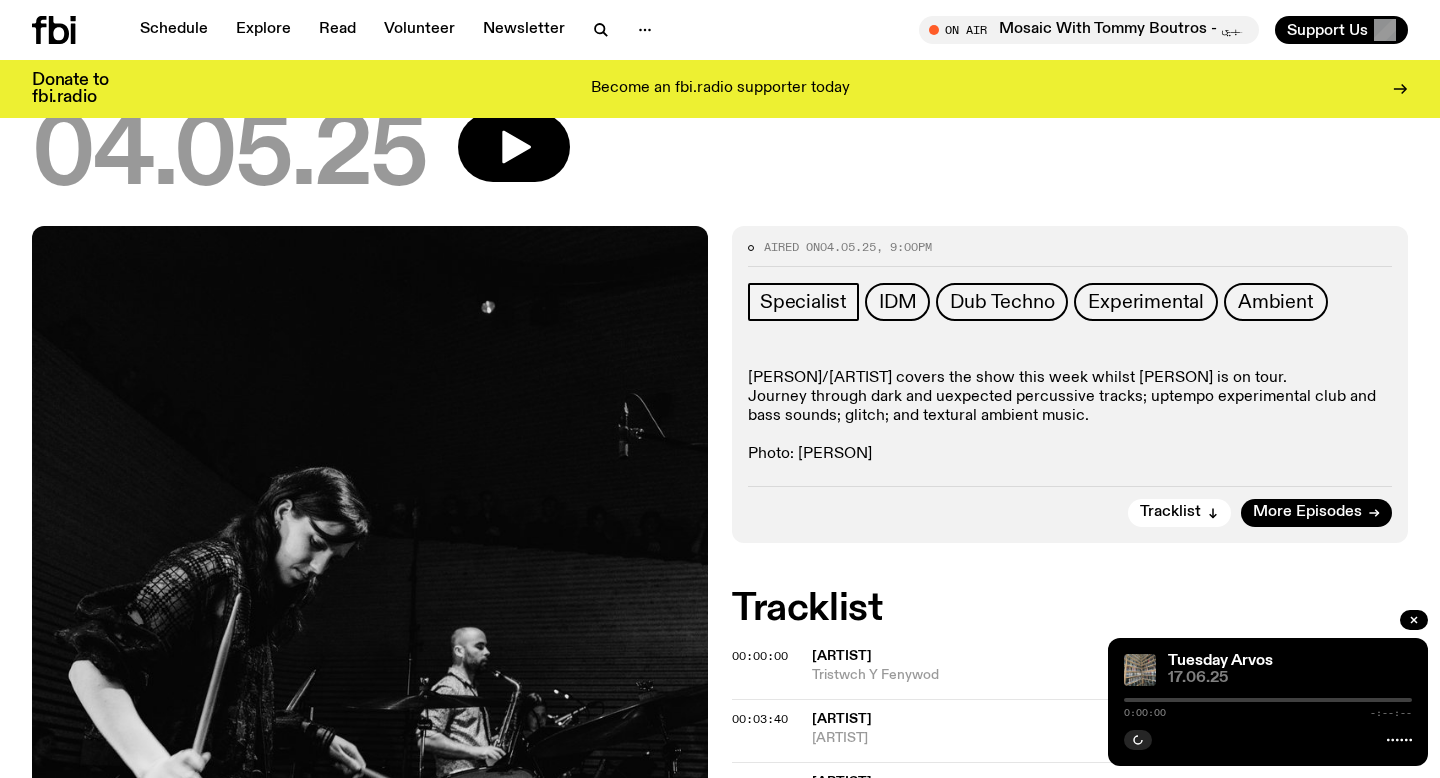 scroll, scrollTop: 250, scrollLeft: 0, axis: vertical 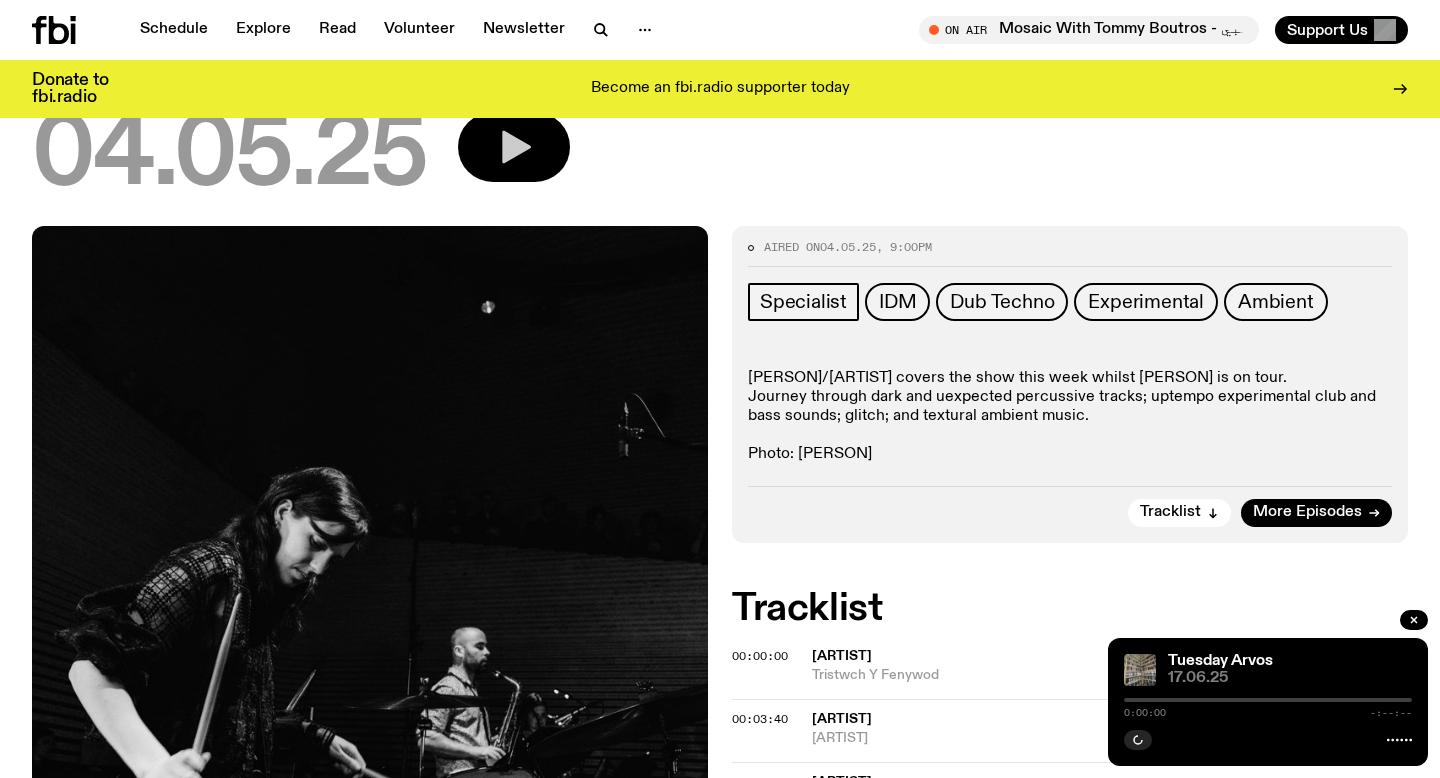 click 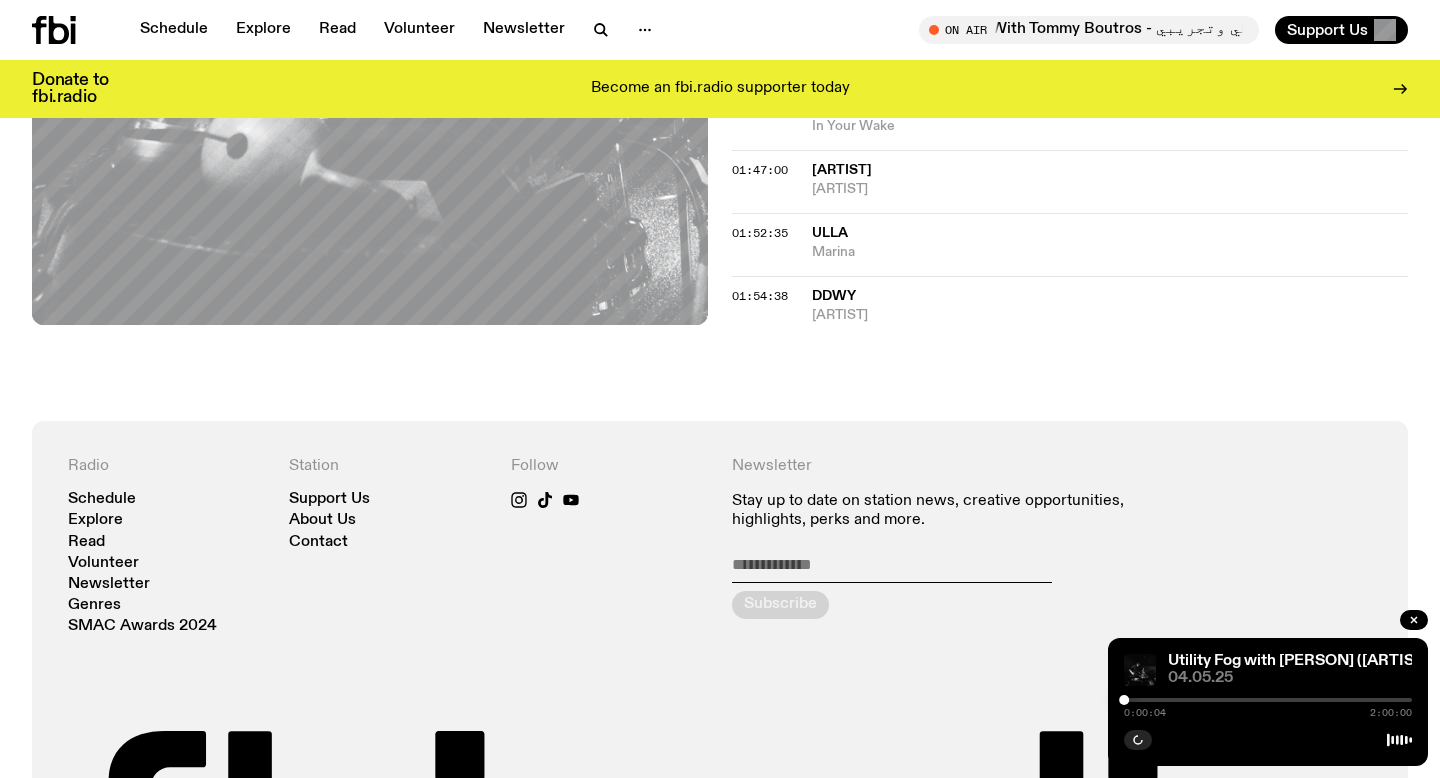 scroll, scrollTop: 2351, scrollLeft: 0, axis: vertical 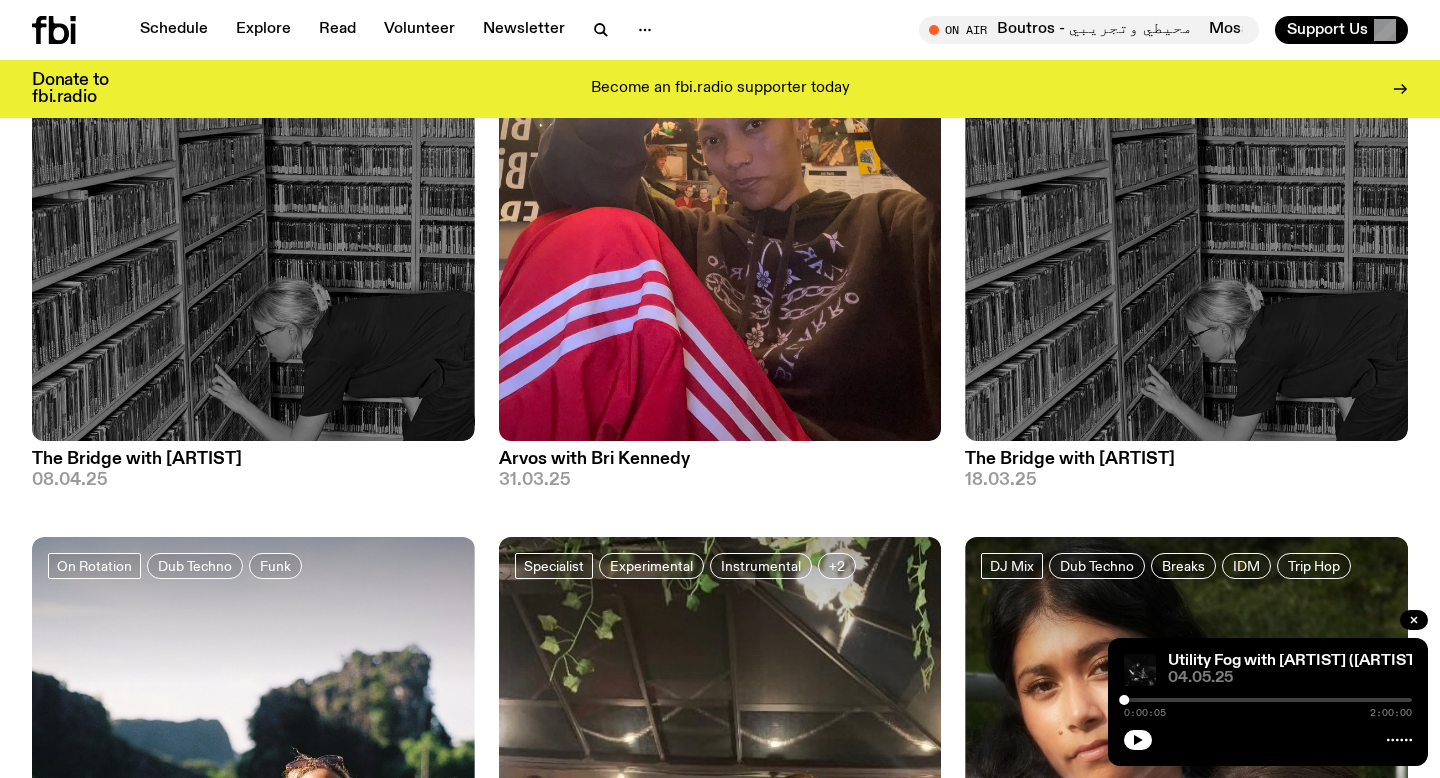 click at bounding box center [1186, 146] 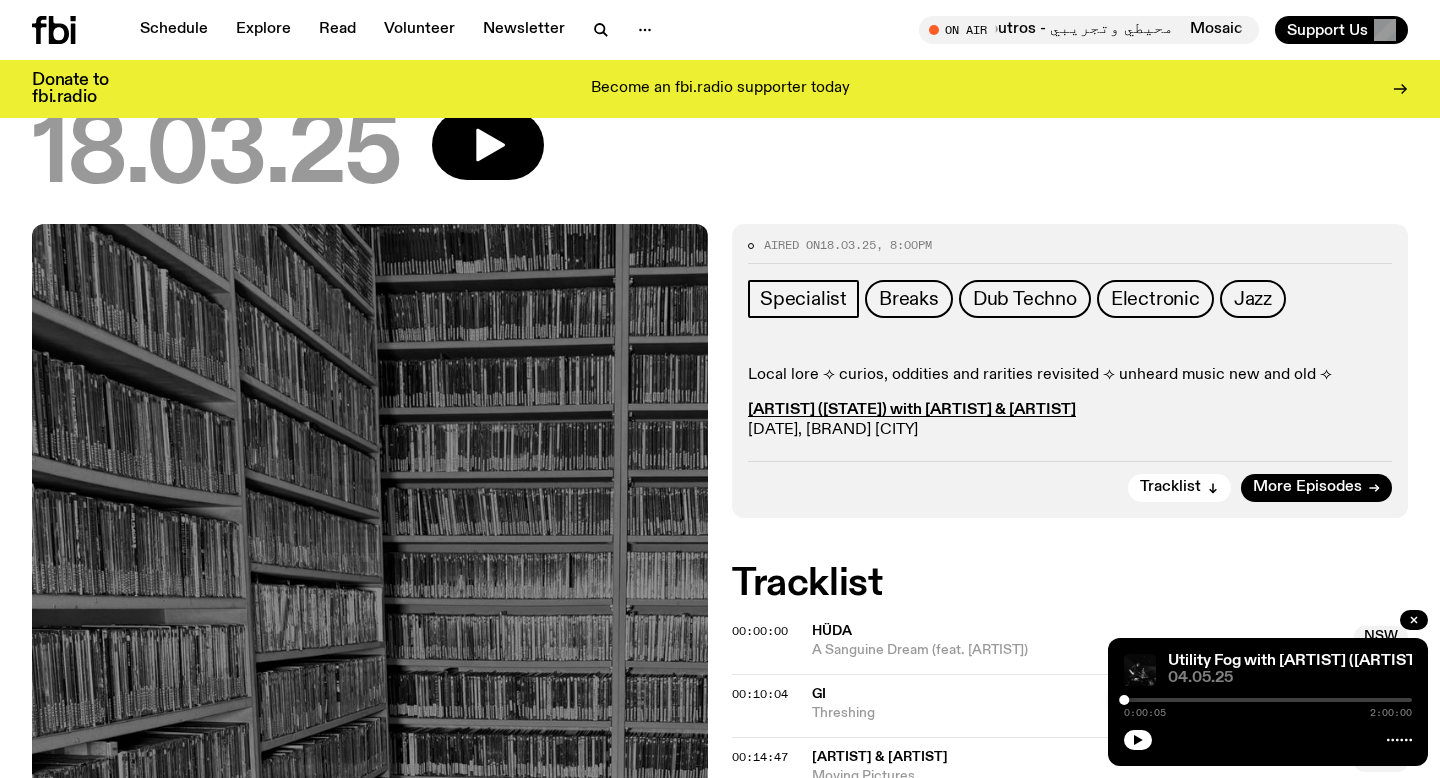 scroll, scrollTop: 170, scrollLeft: 0, axis: vertical 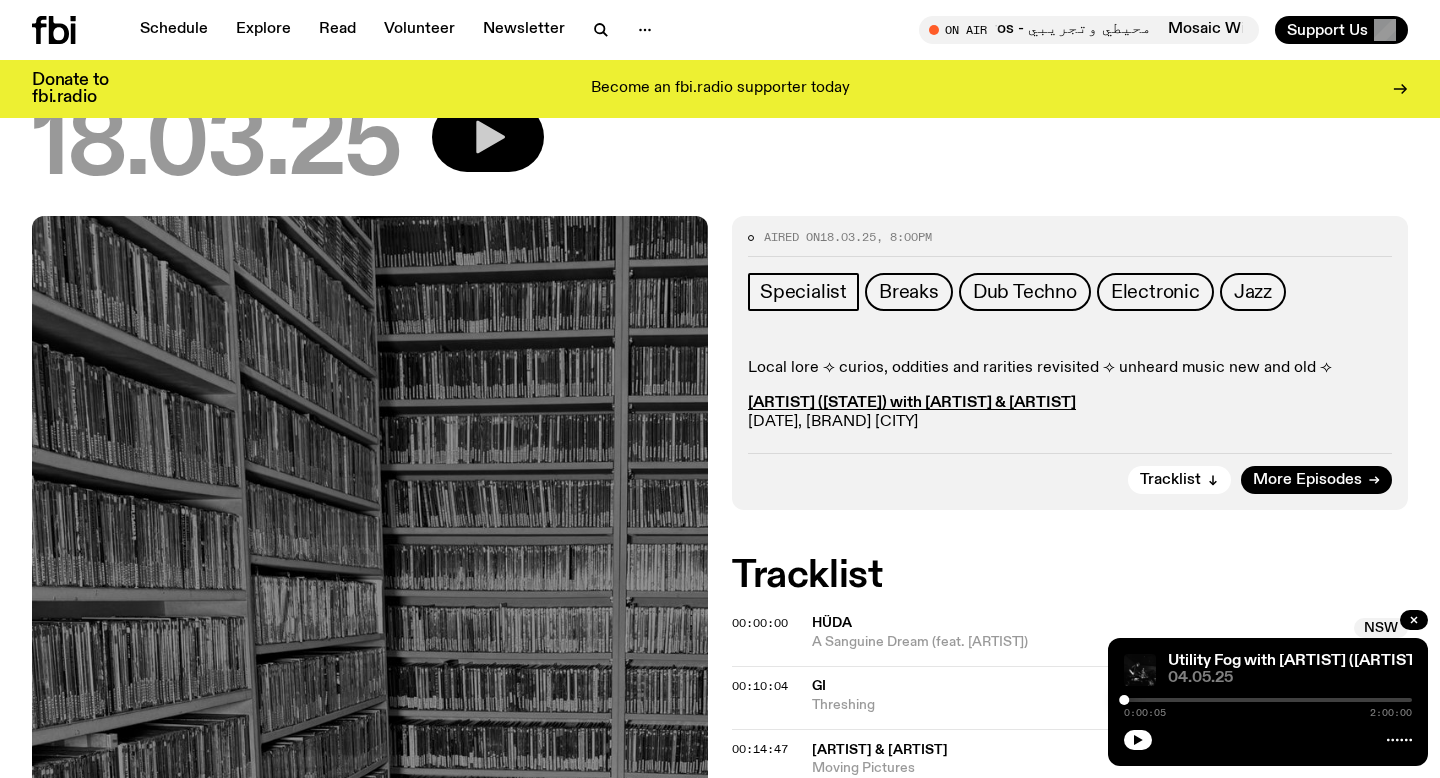 click 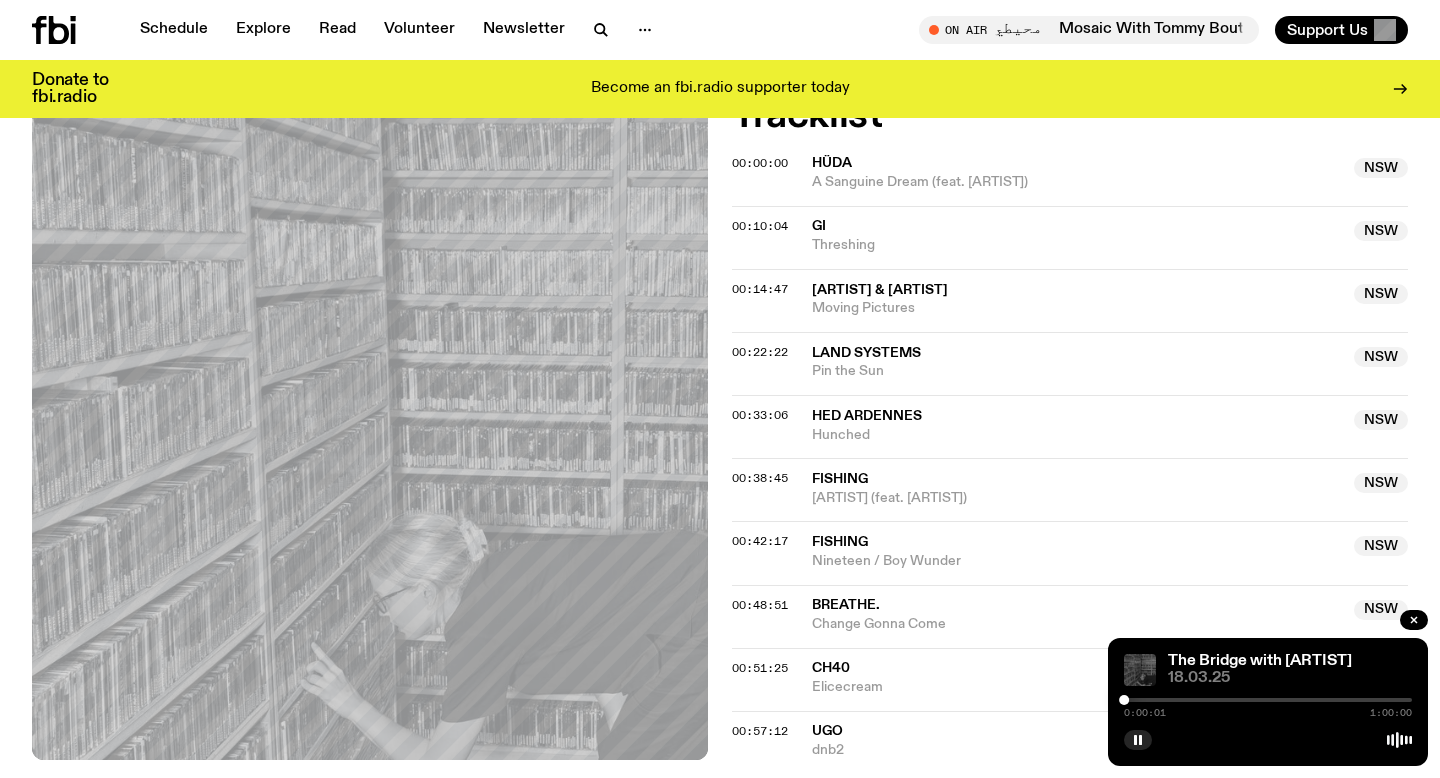 scroll, scrollTop: 578, scrollLeft: 0, axis: vertical 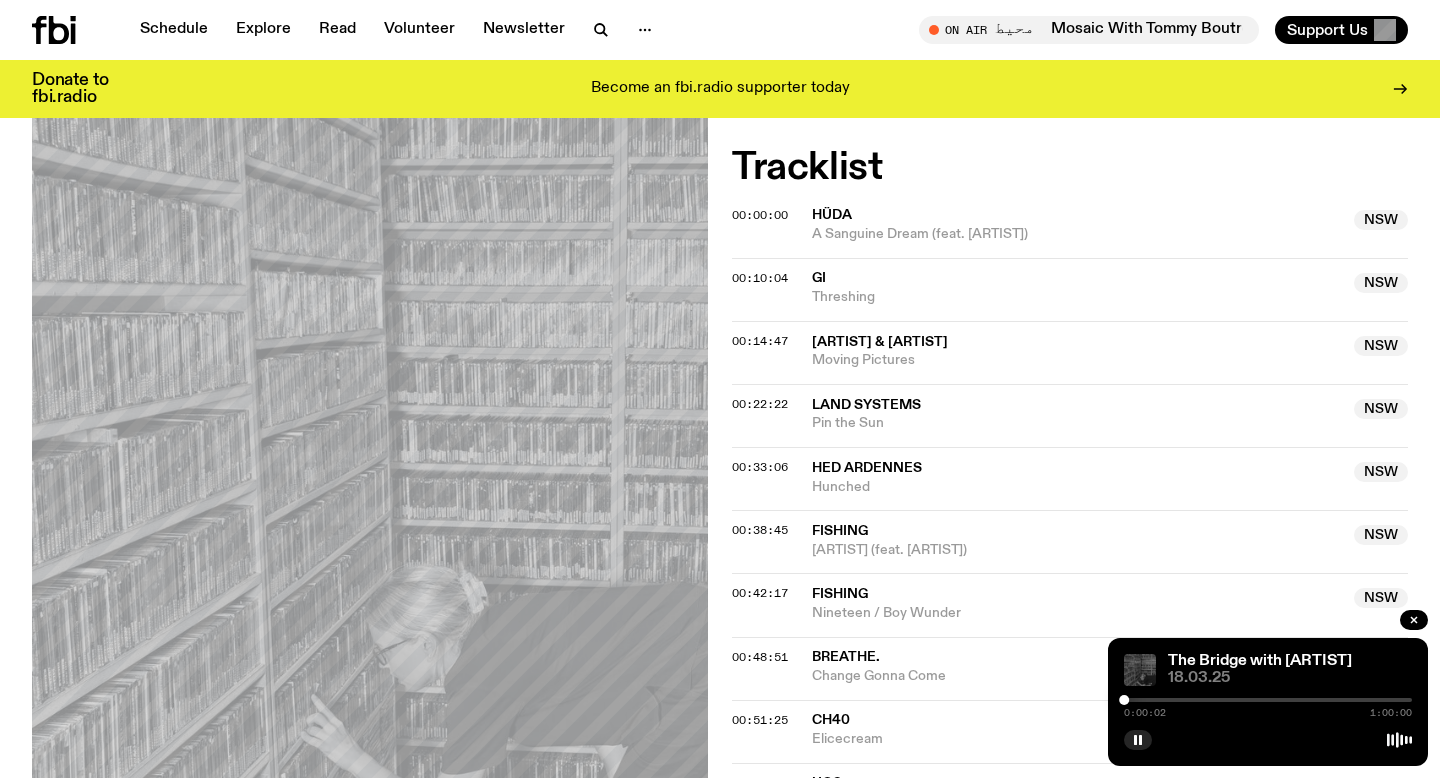 click on "Gi" at bounding box center (1077, 278) 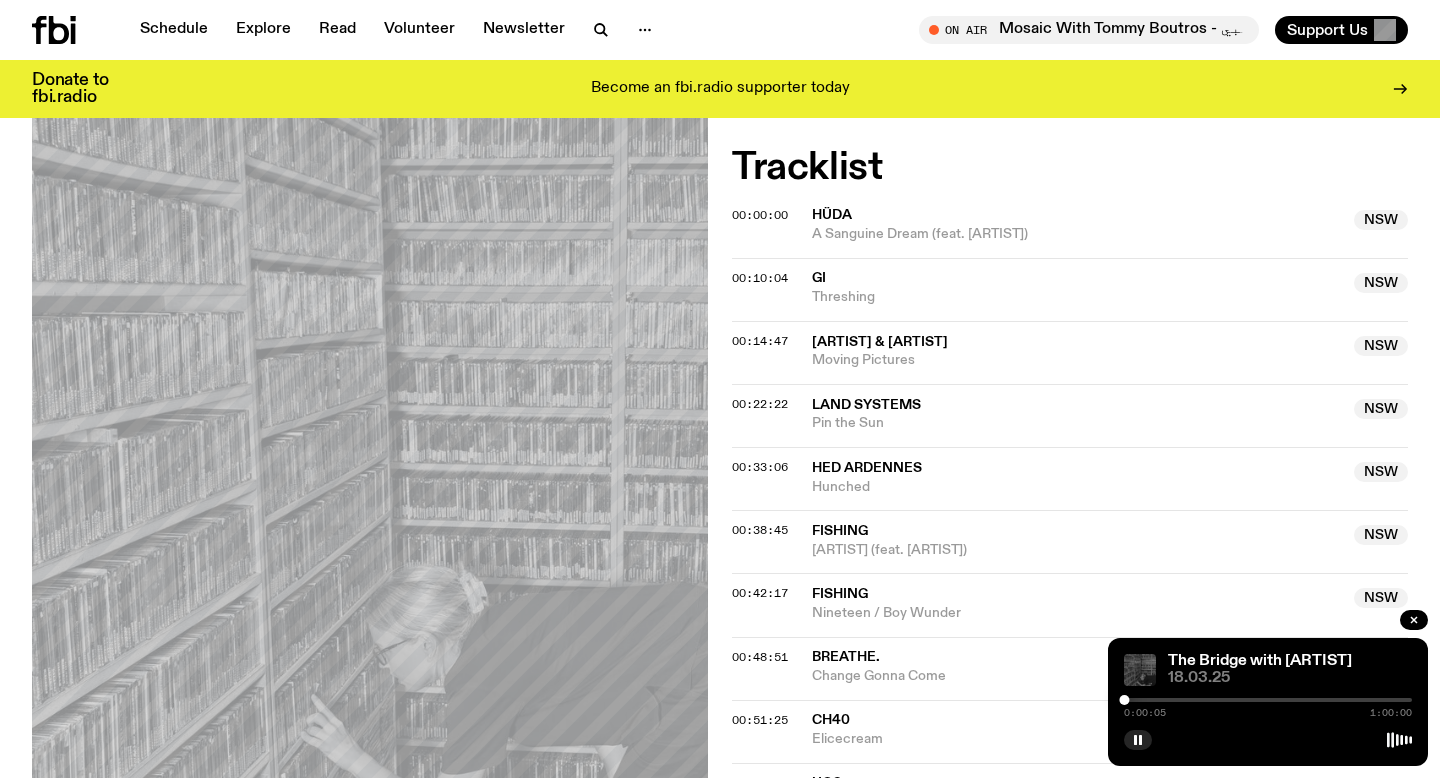 click on "0:00:05 1:00:00" at bounding box center (1268, 706) 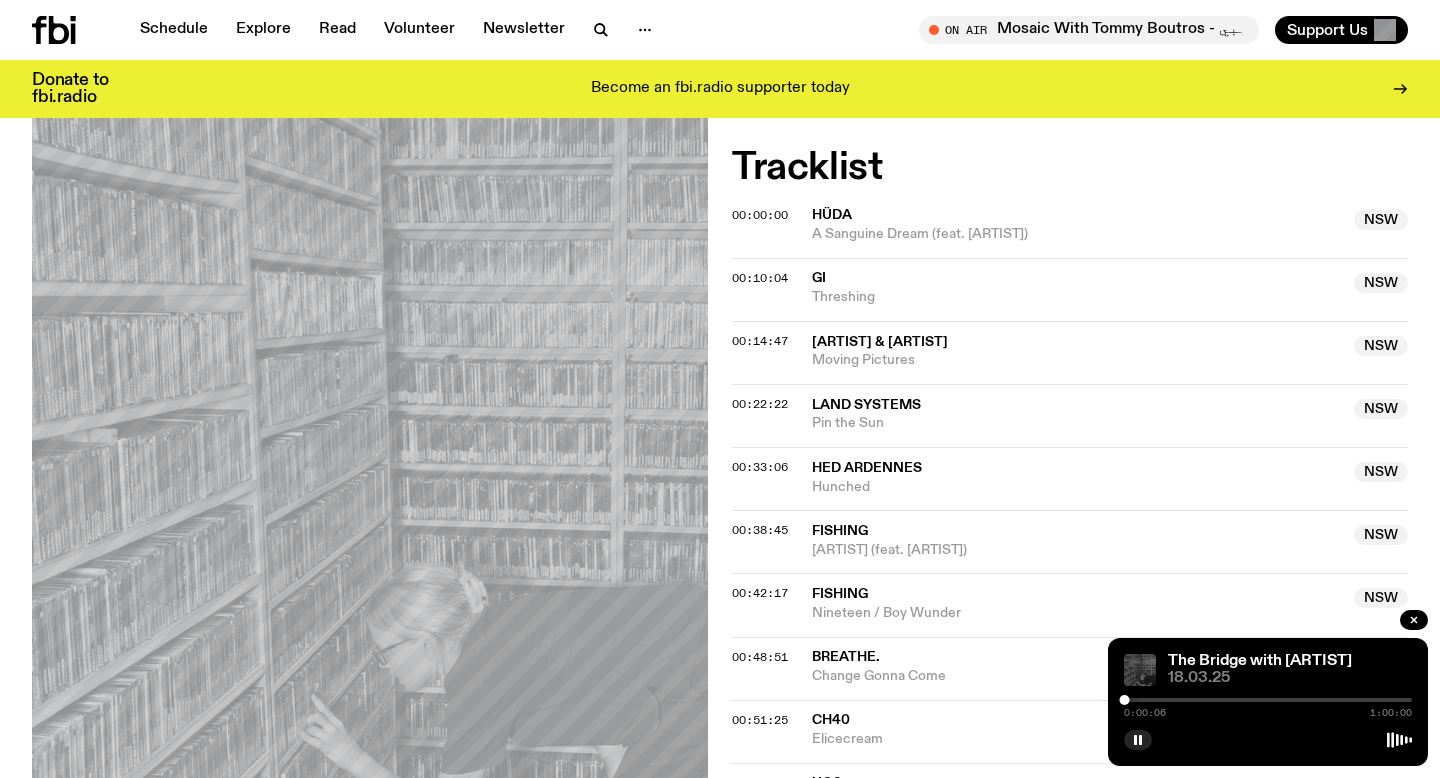 click on "0:00:06 1:00:00" at bounding box center (1268, 706) 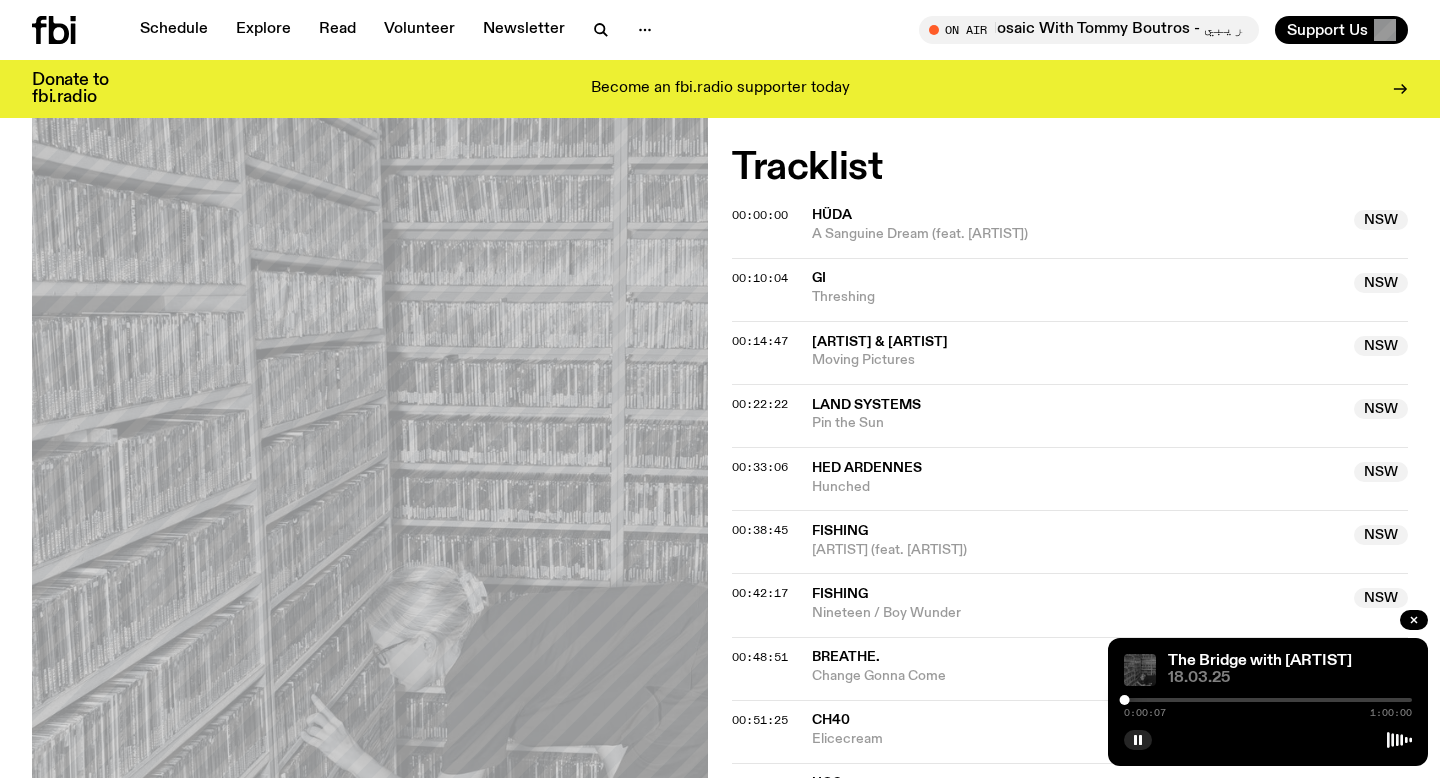 click at bounding box center (1268, 700) 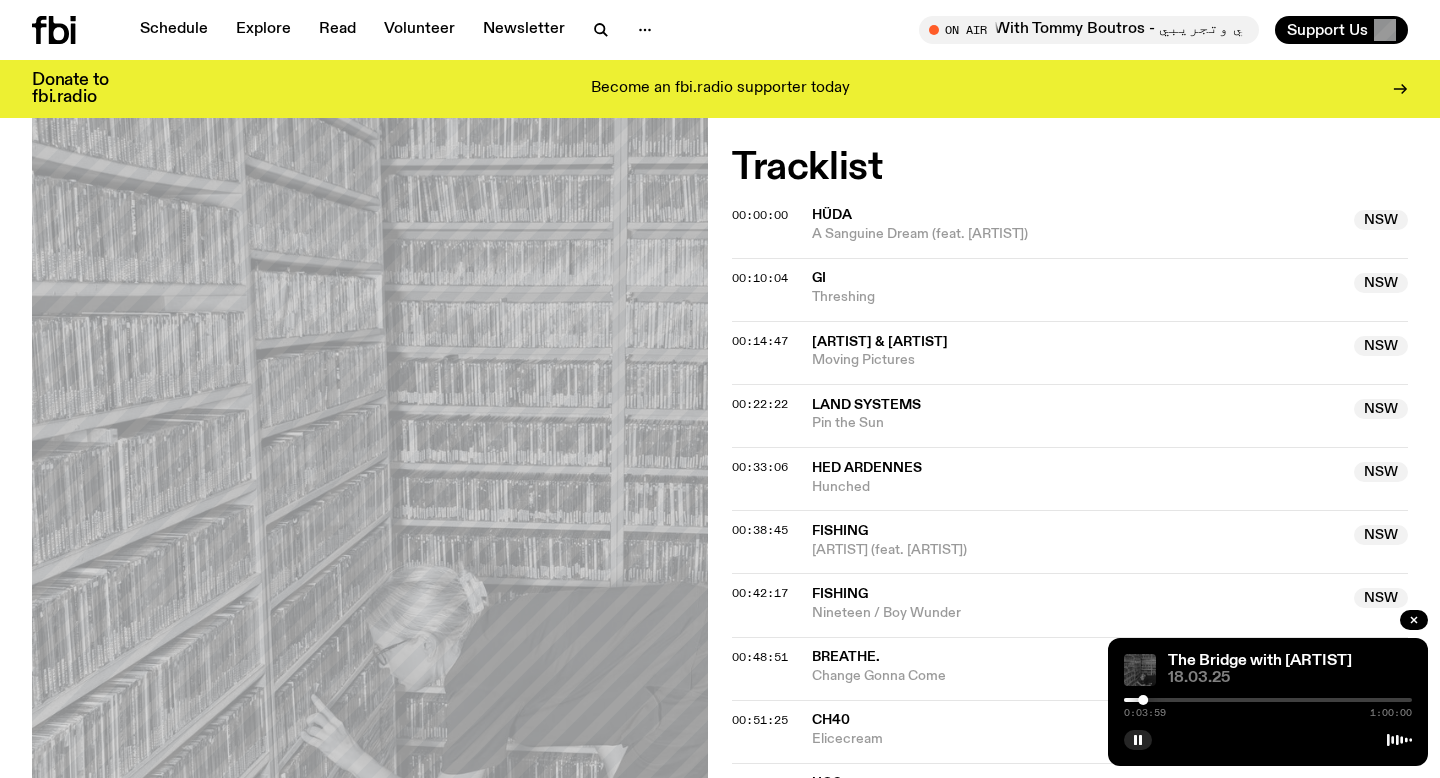 click at bounding box center [1268, 700] 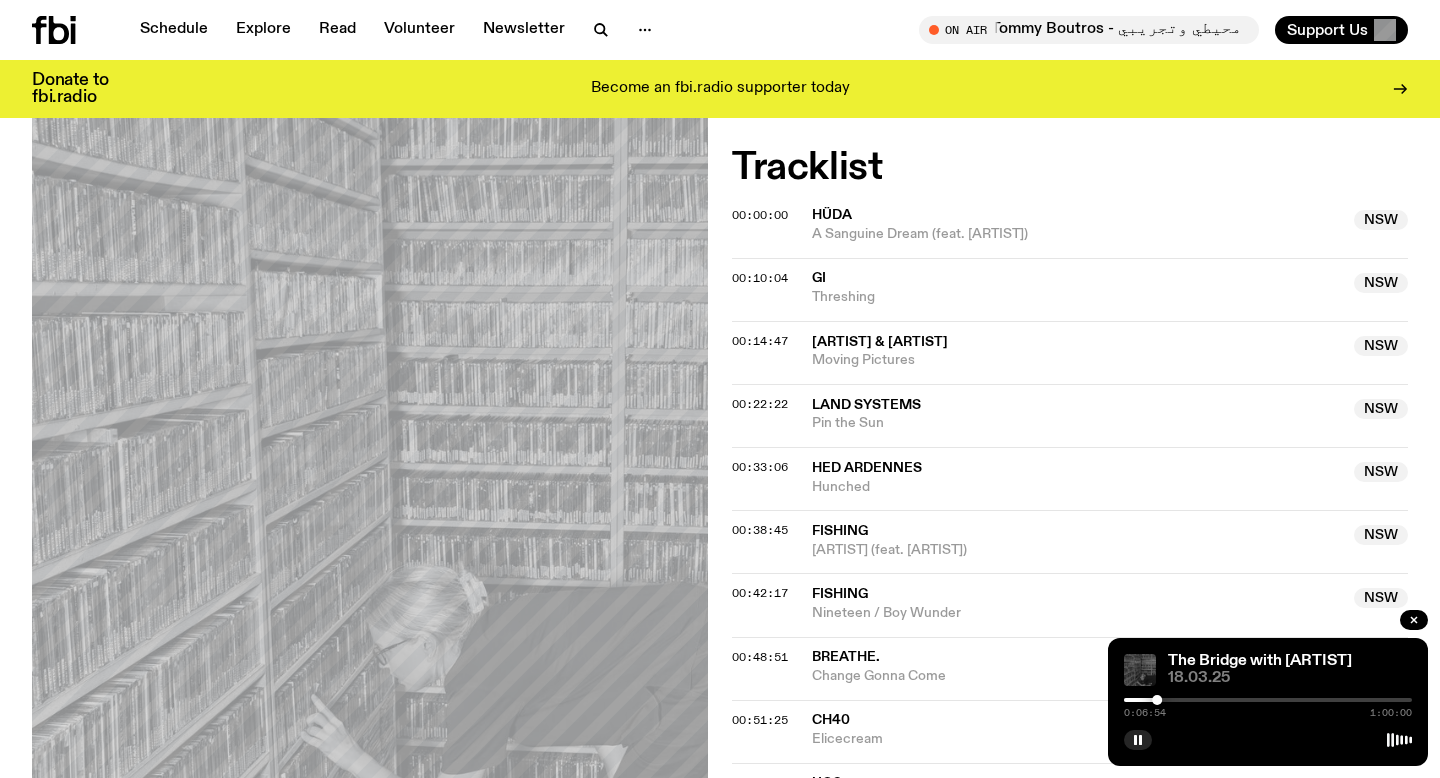 click at bounding box center (1268, 700) 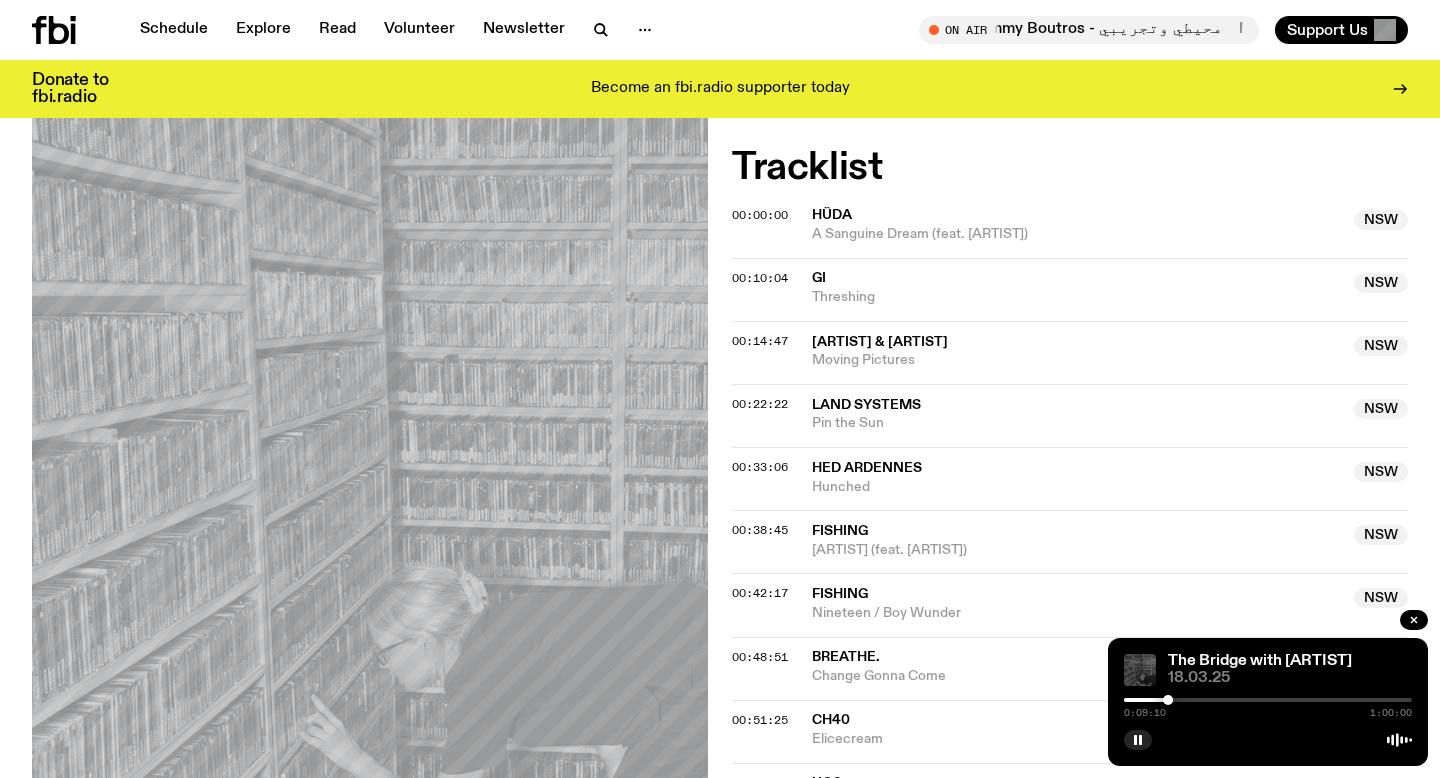 click at bounding box center (1268, 700) 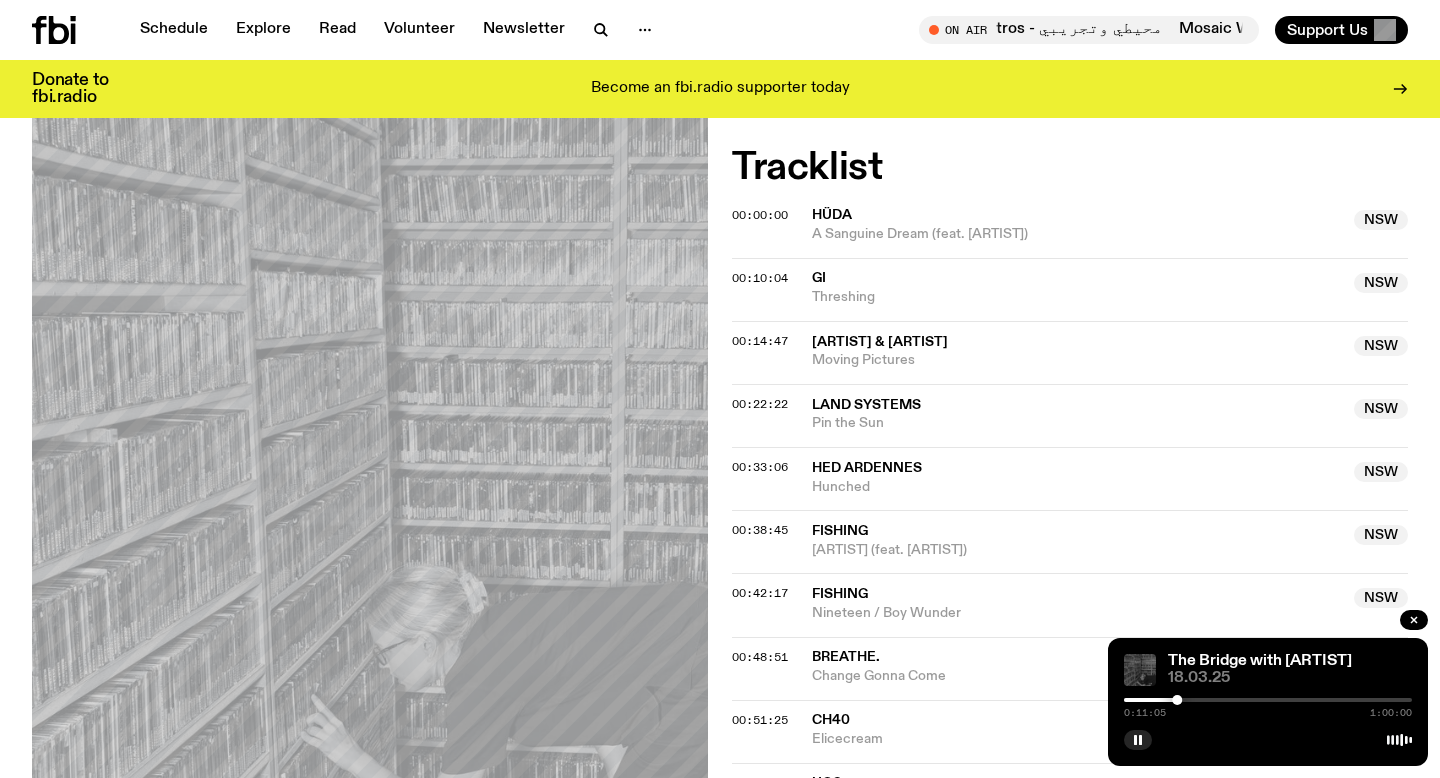 click at bounding box center (1268, 700) 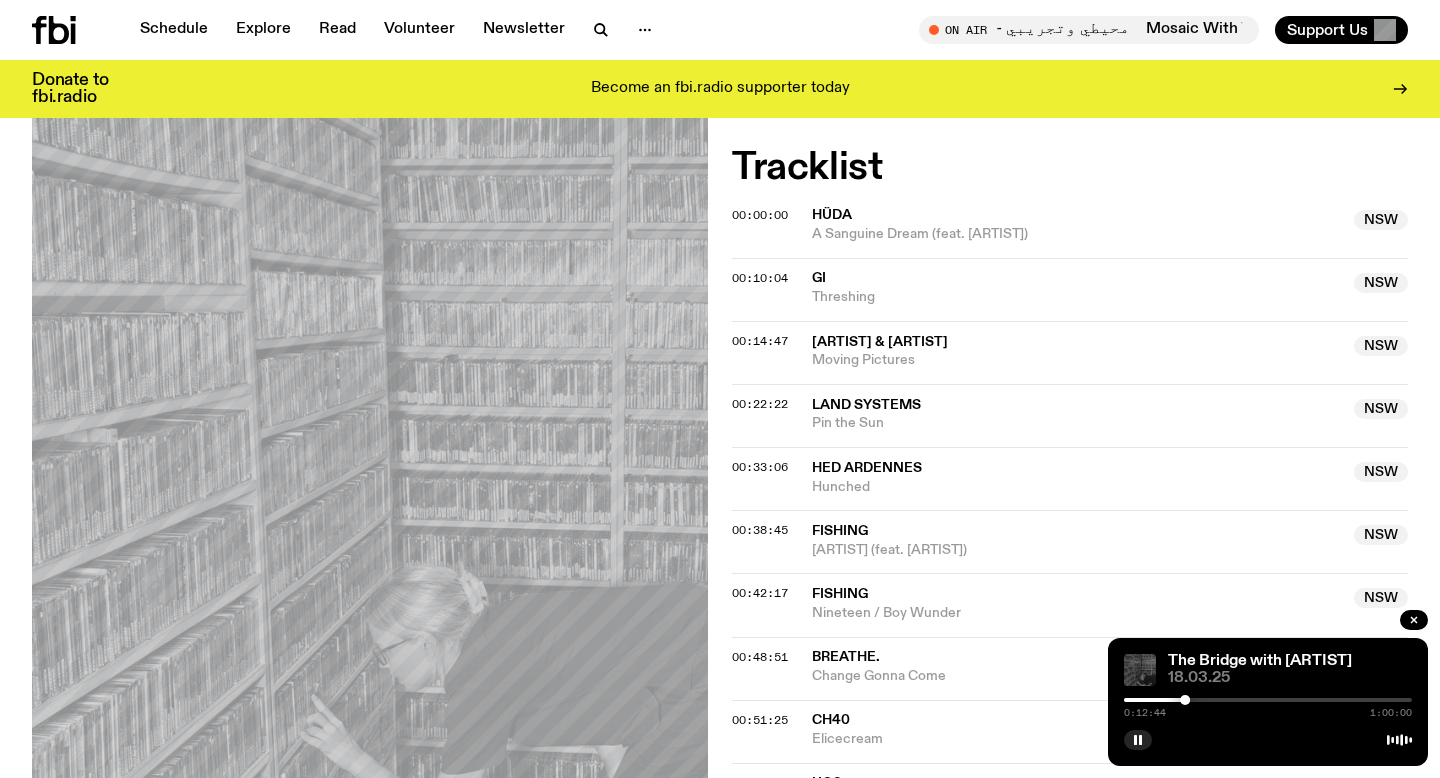 click at bounding box center (1268, 700) 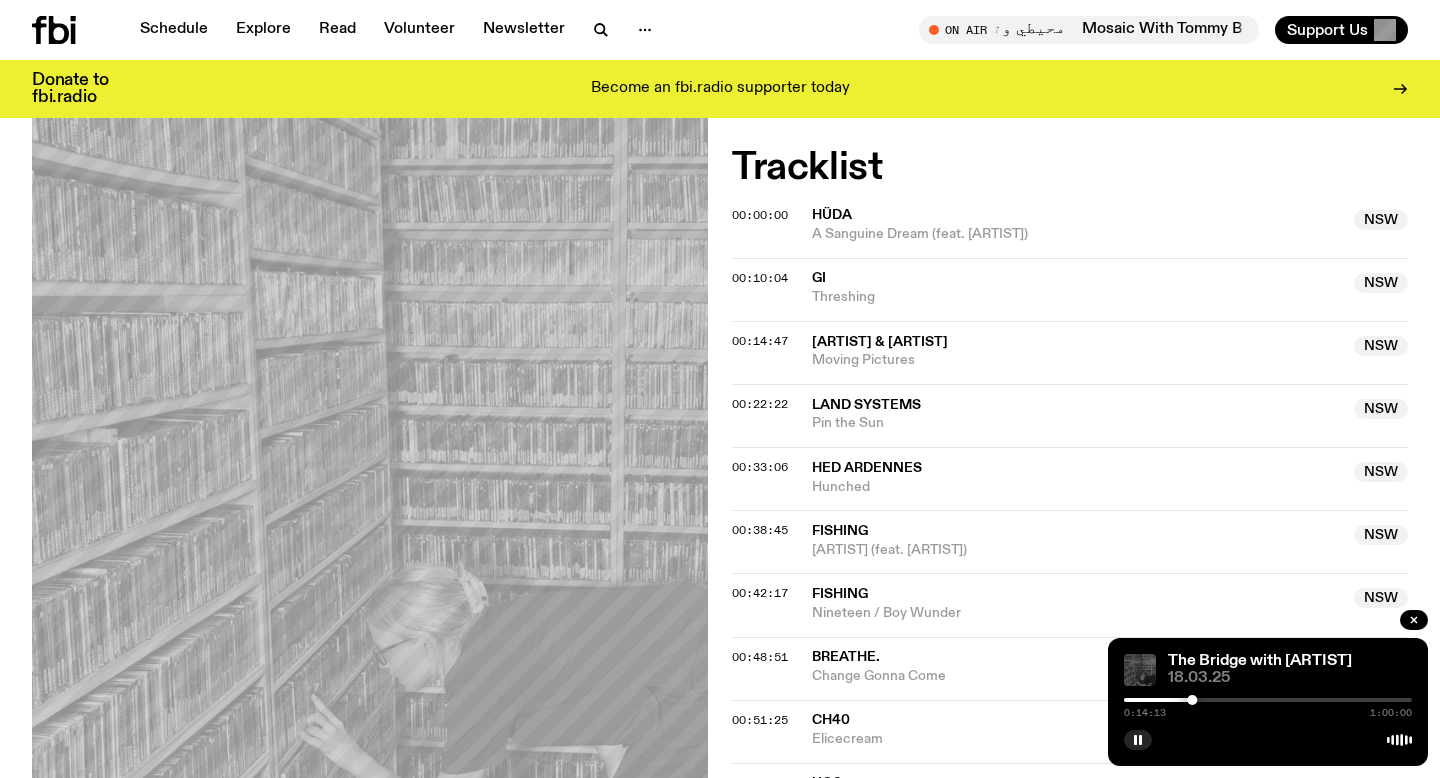 click at bounding box center [1268, 700] 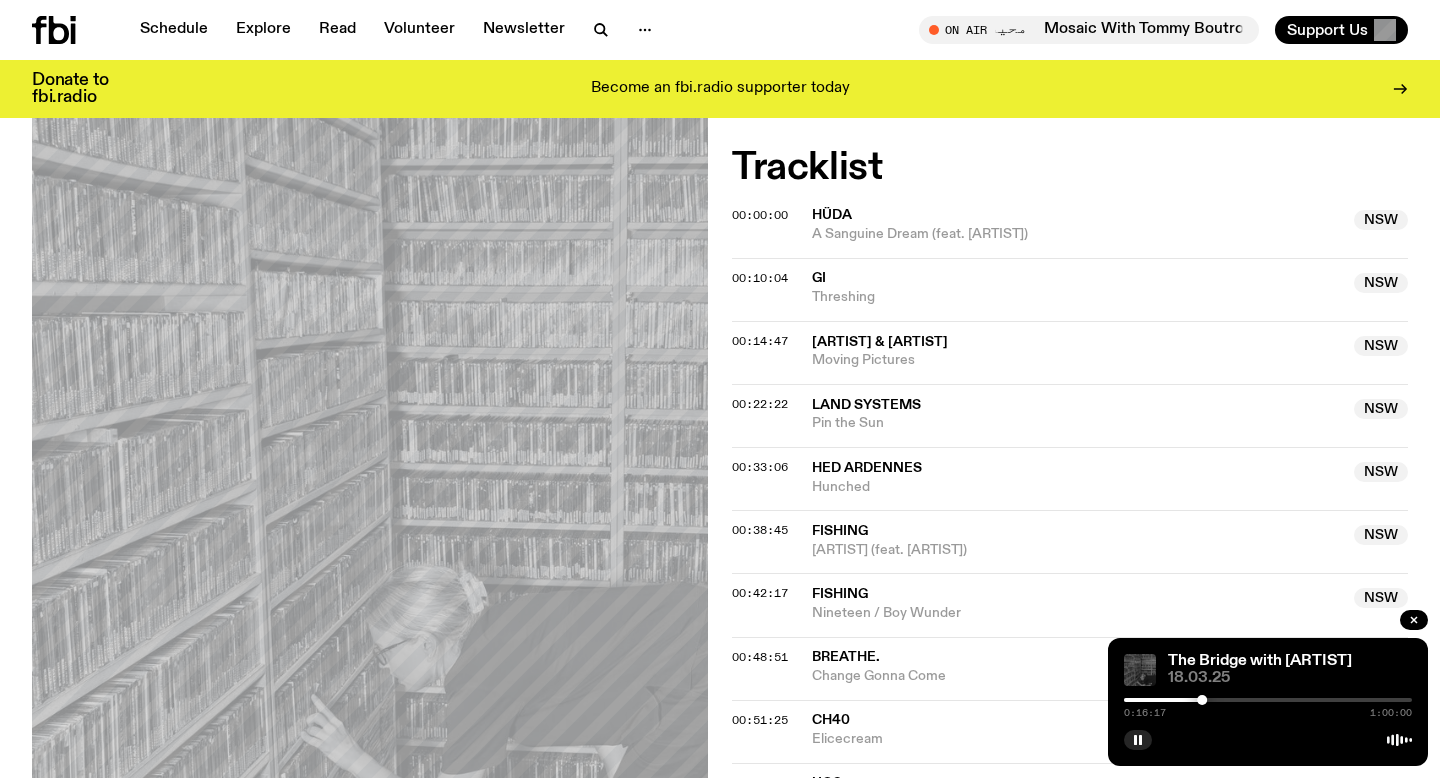 click at bounding box center (1268, 700) 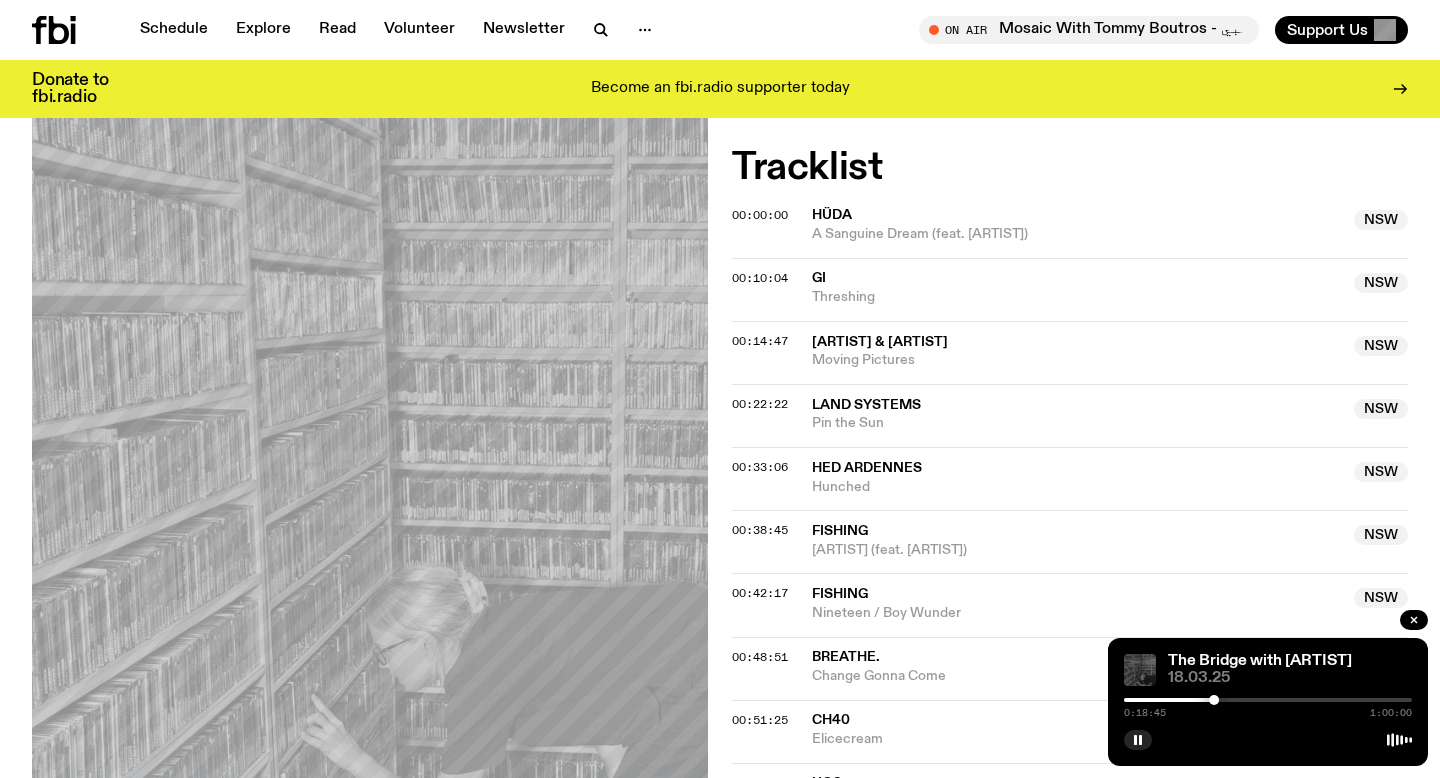 click at bounding box center (1268, 700) 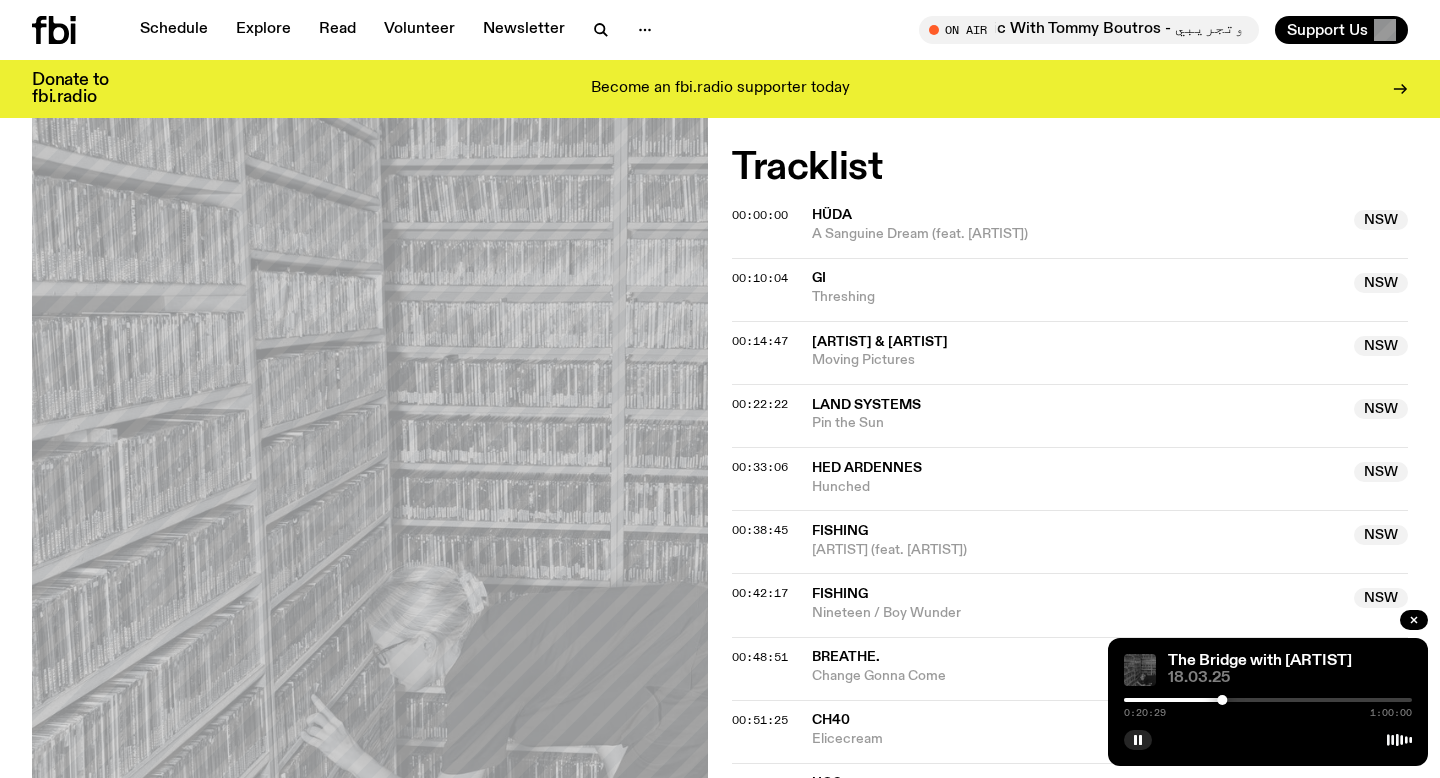 click at bounding box center [1268, 700] 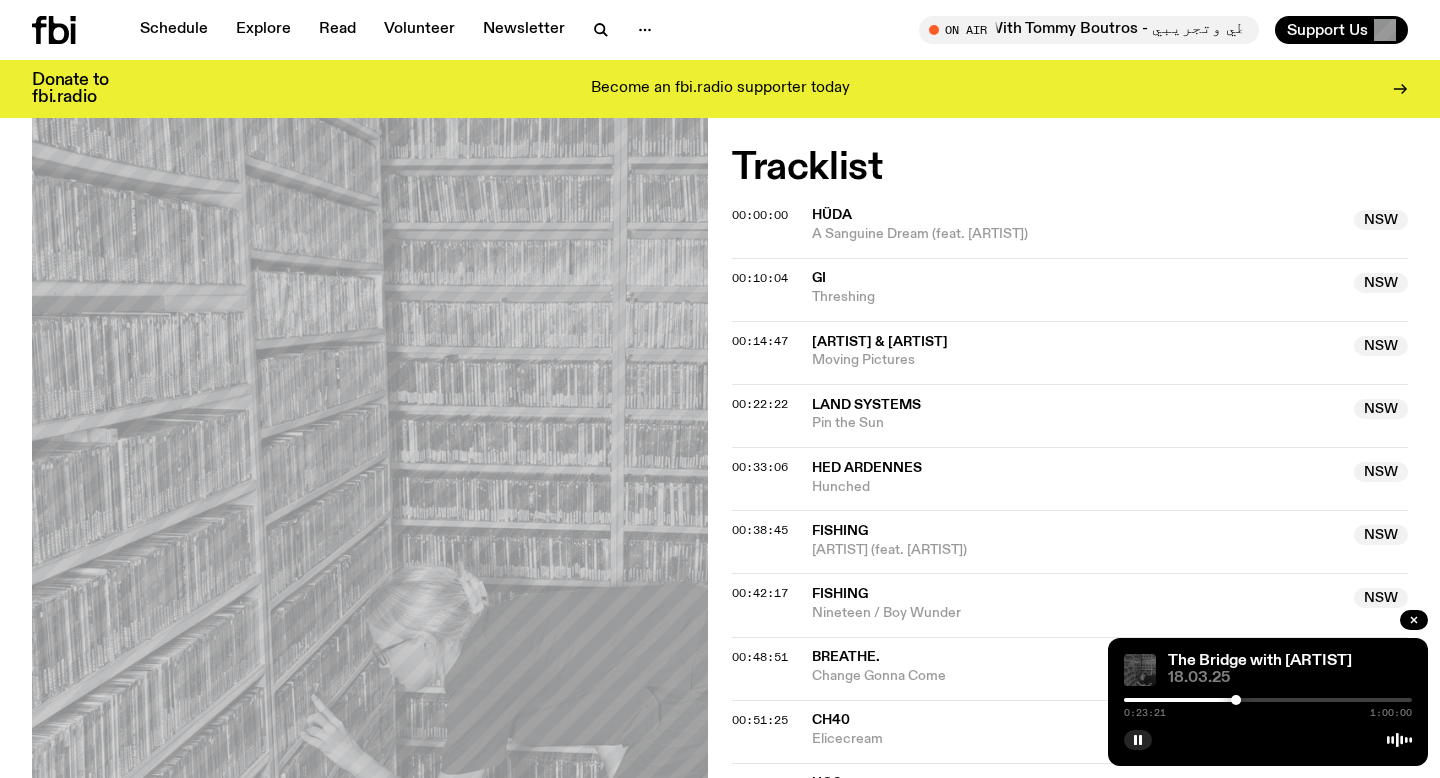 click at bounding box center (1268, 700) 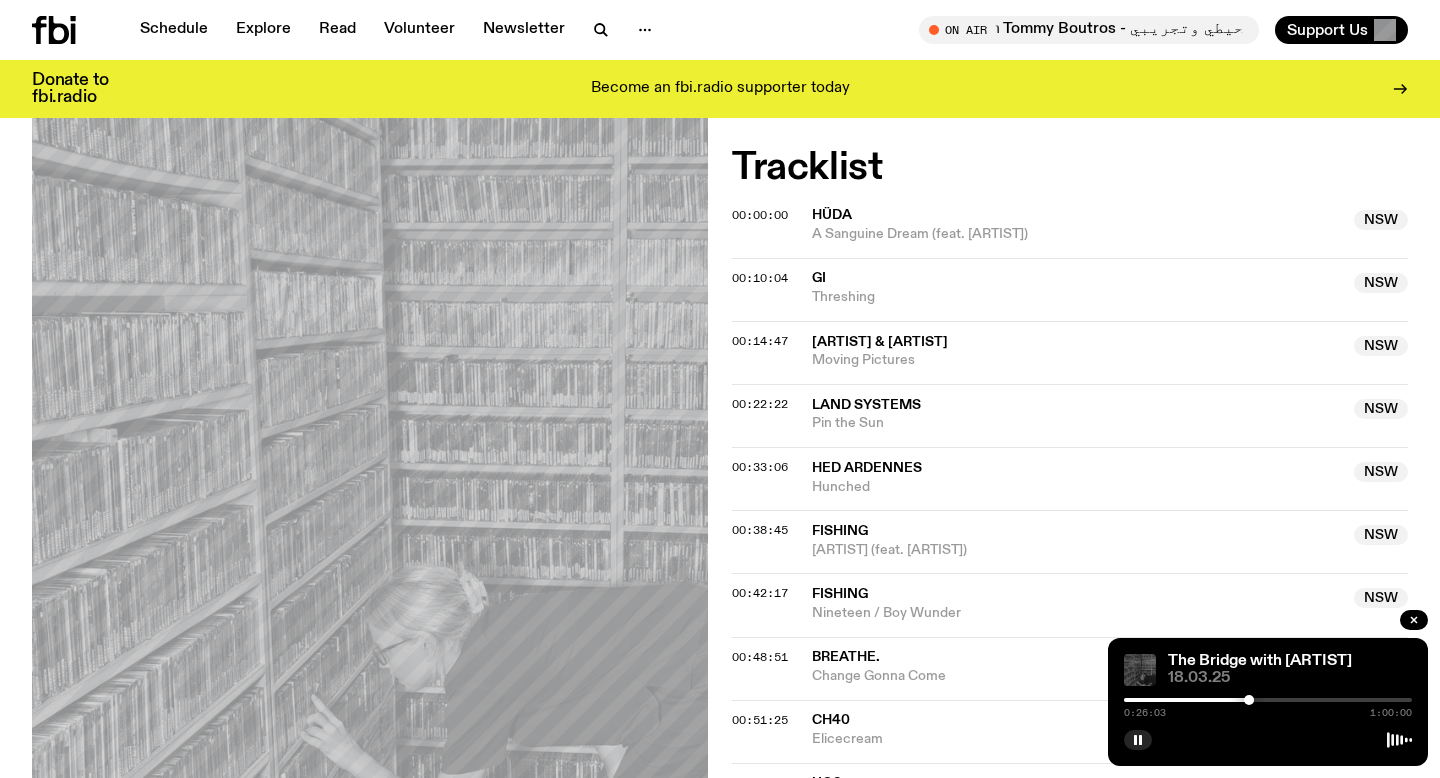 click at bounding box center [1268, 700] 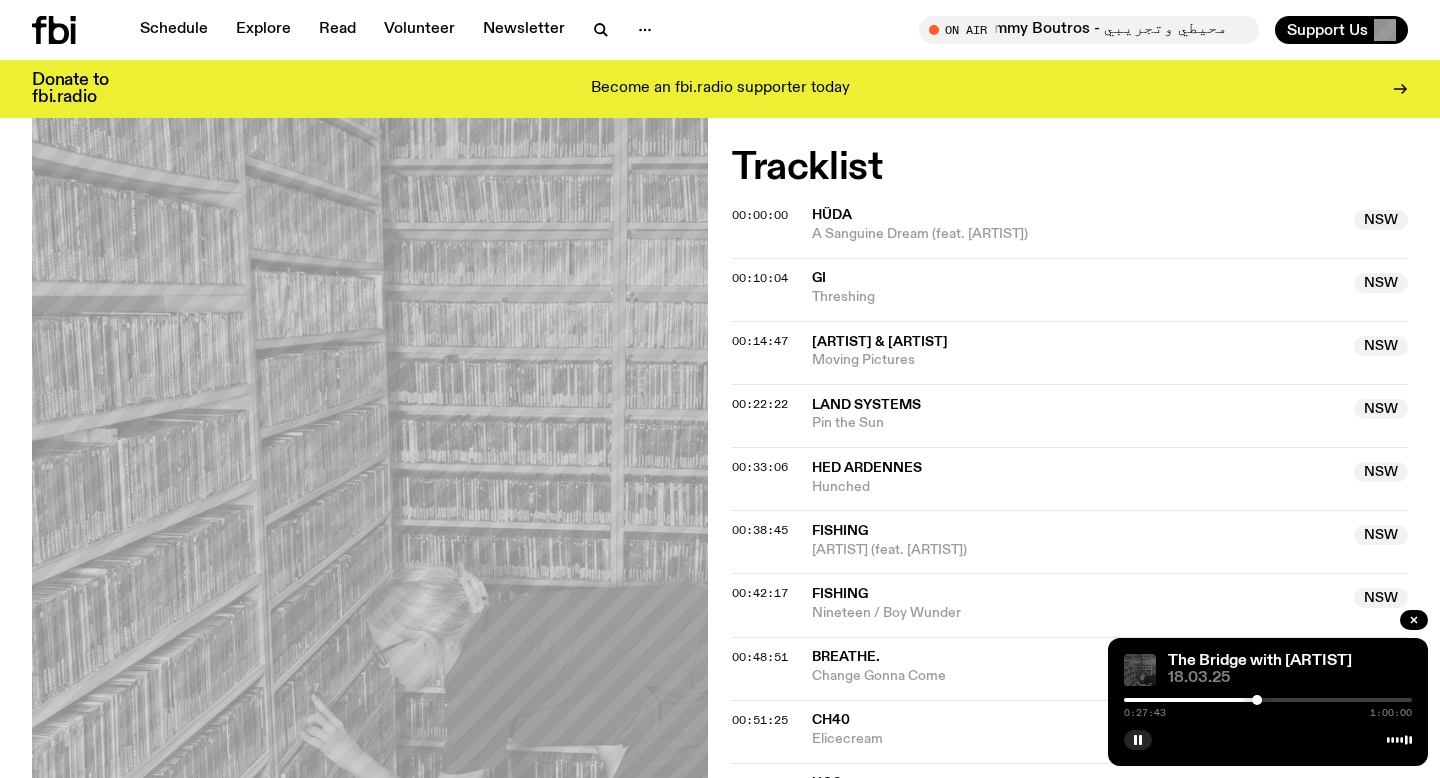 click at bounding box center [1268, 700] 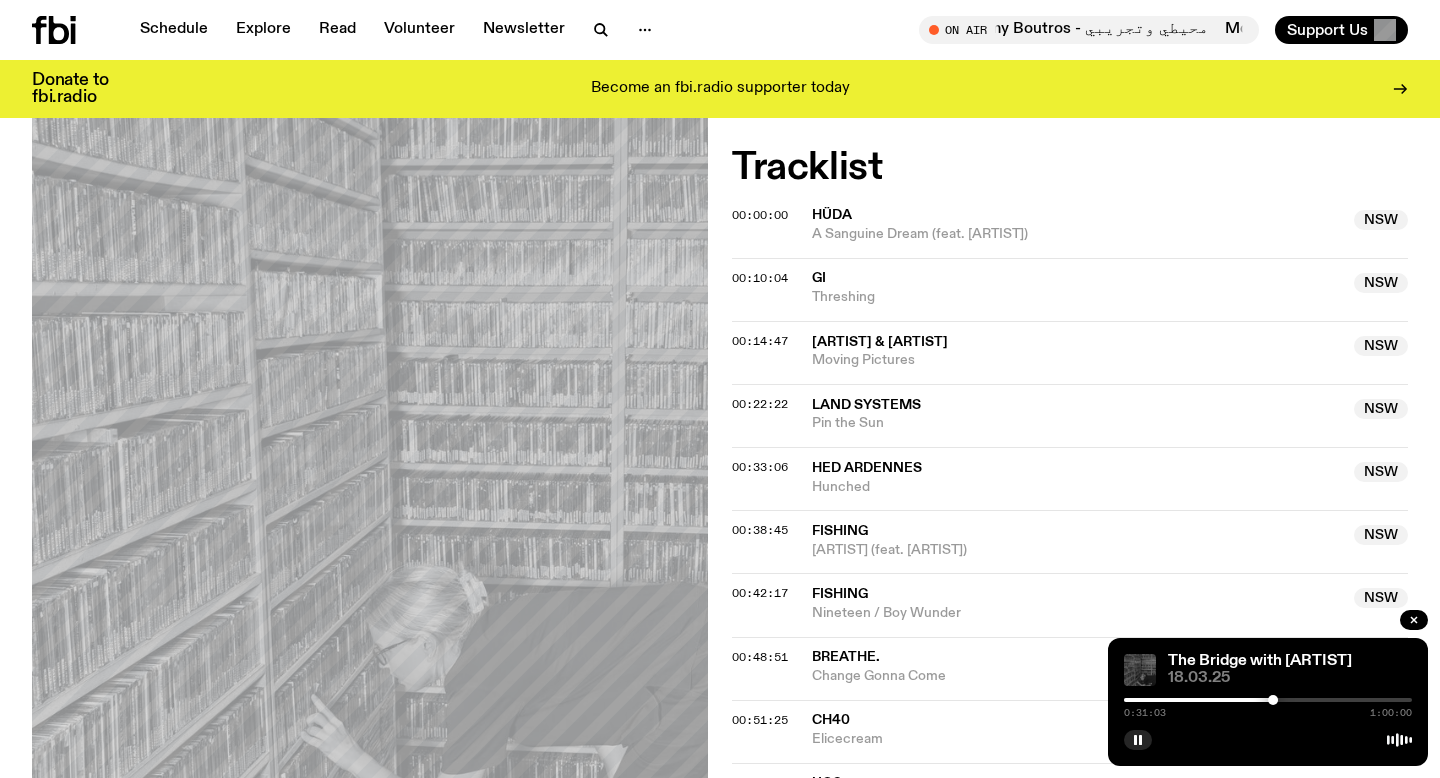 click at bounding box center [1268, 700] 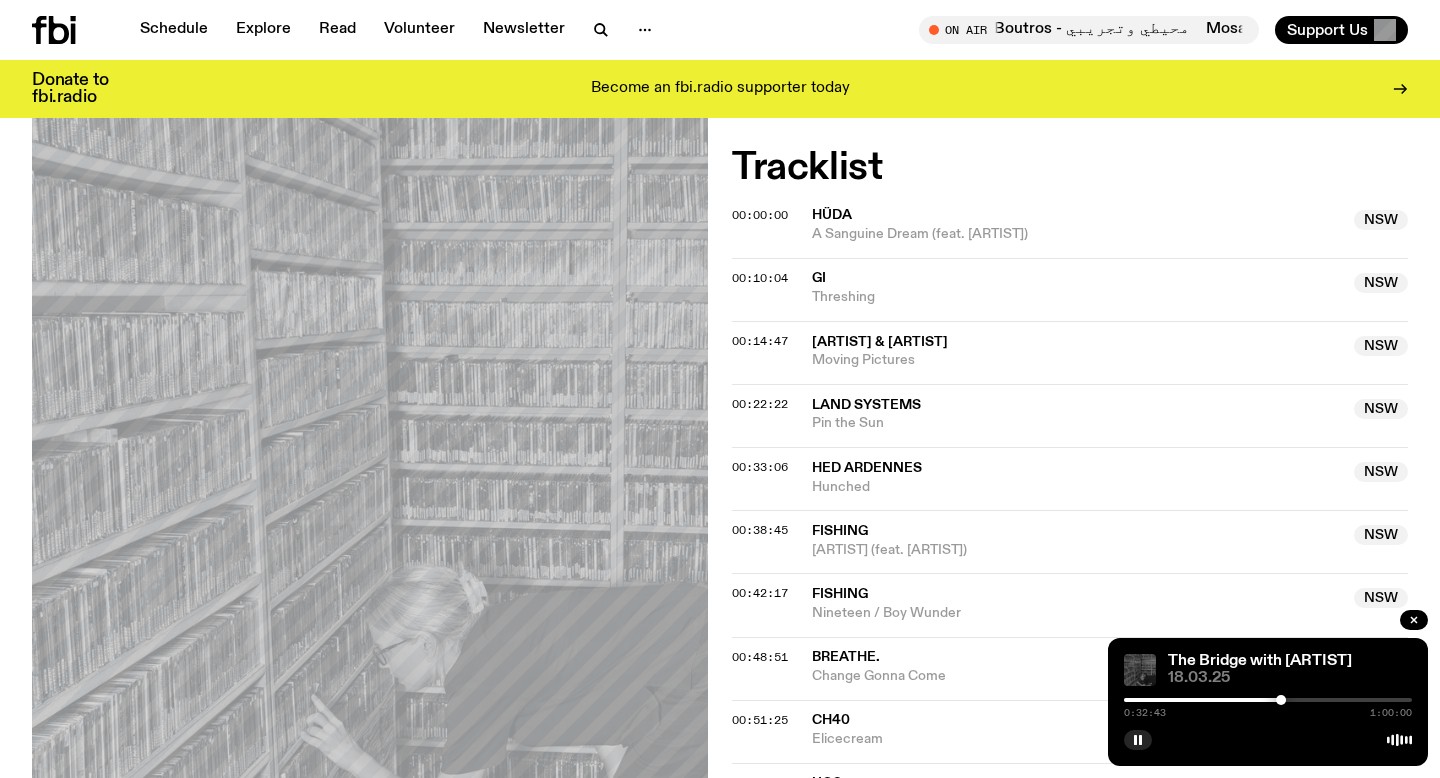 click at bounding box center (1268, 700) 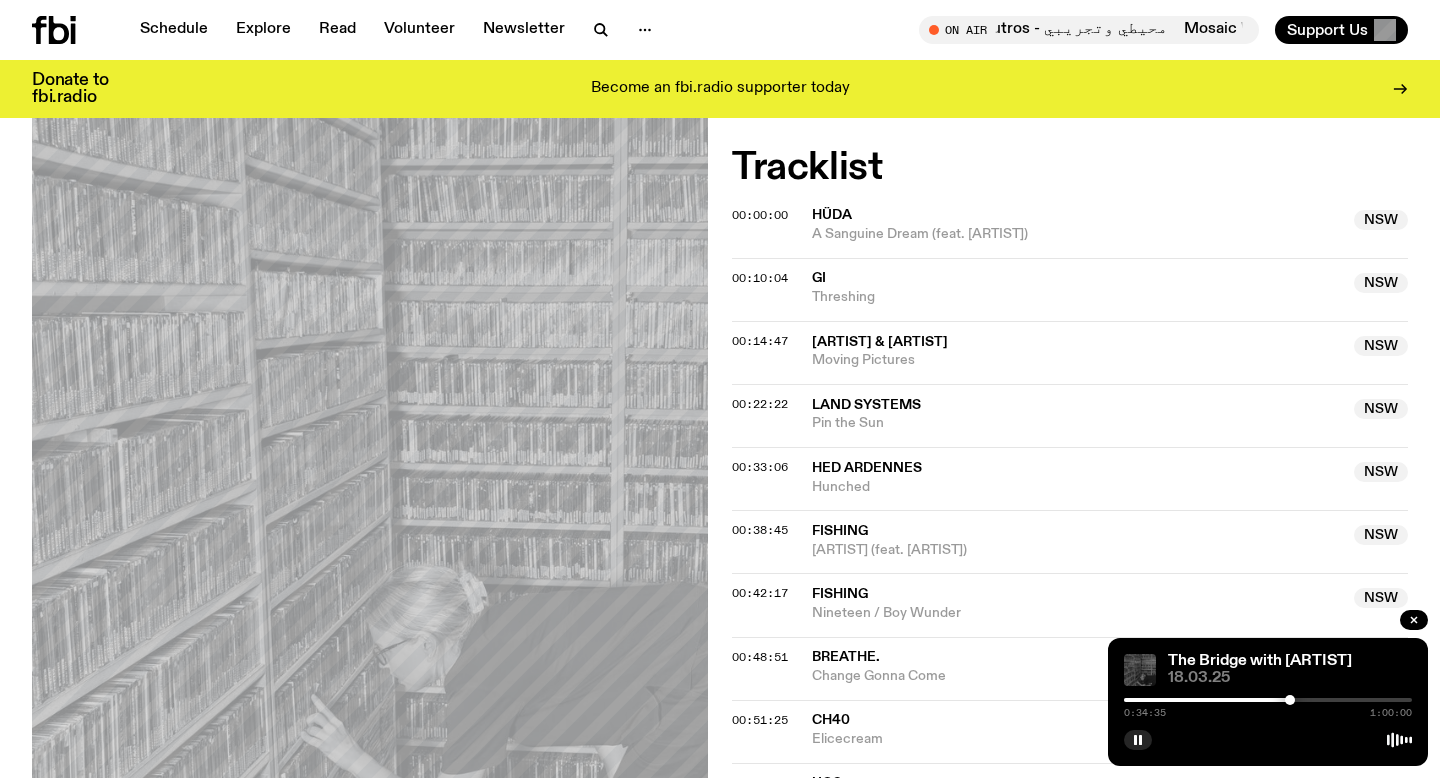 click at bounding box center (1268, 700) 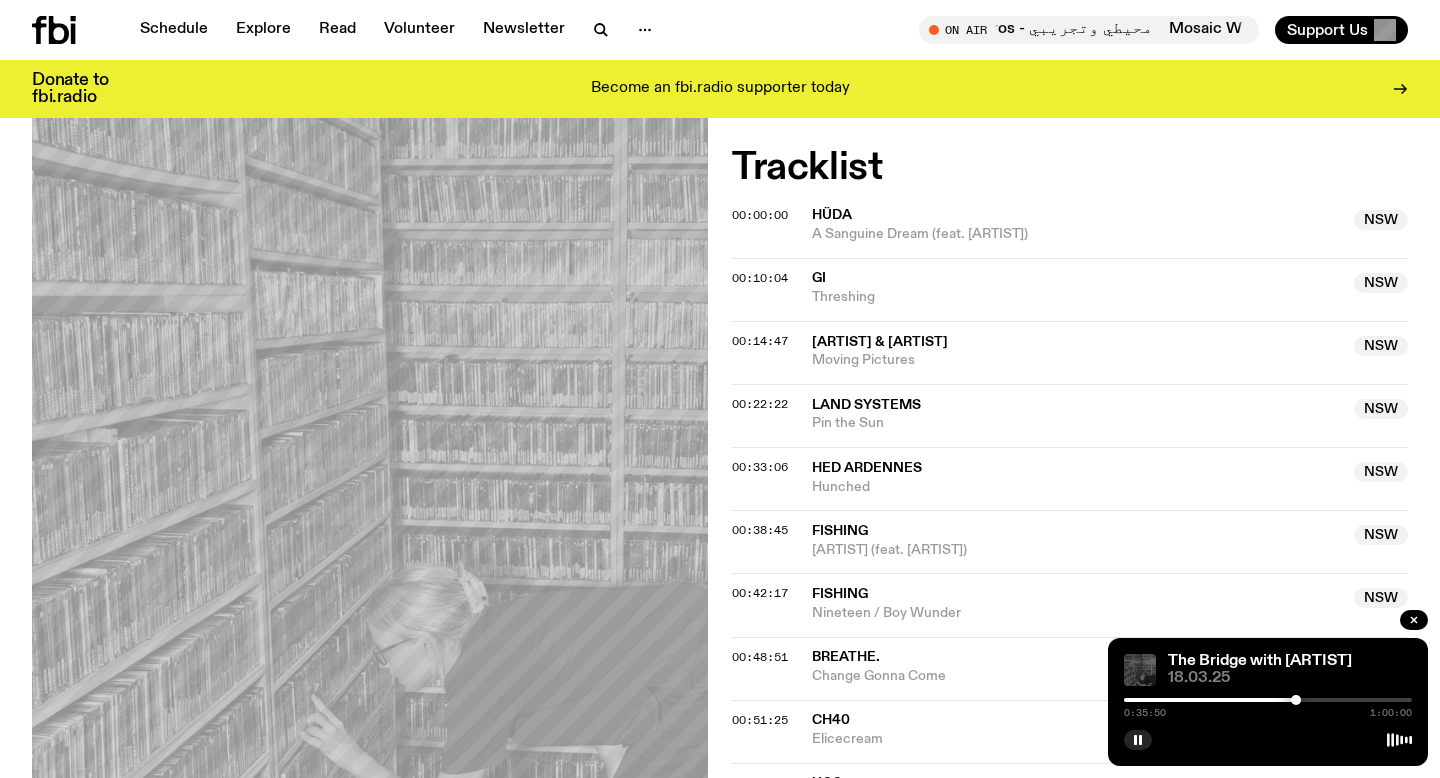click at bounding box center (1268, 700) 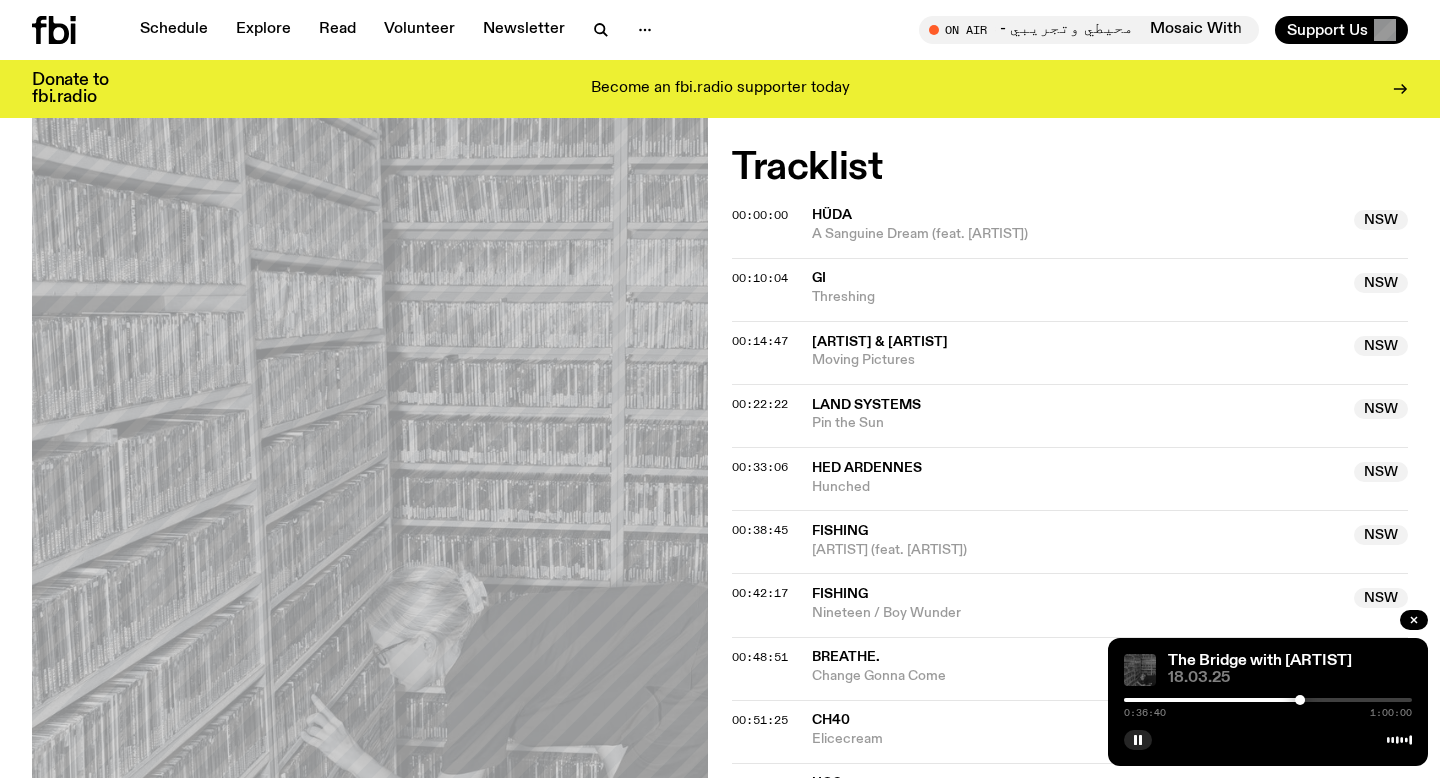 click at bounding box center (1268, 700) 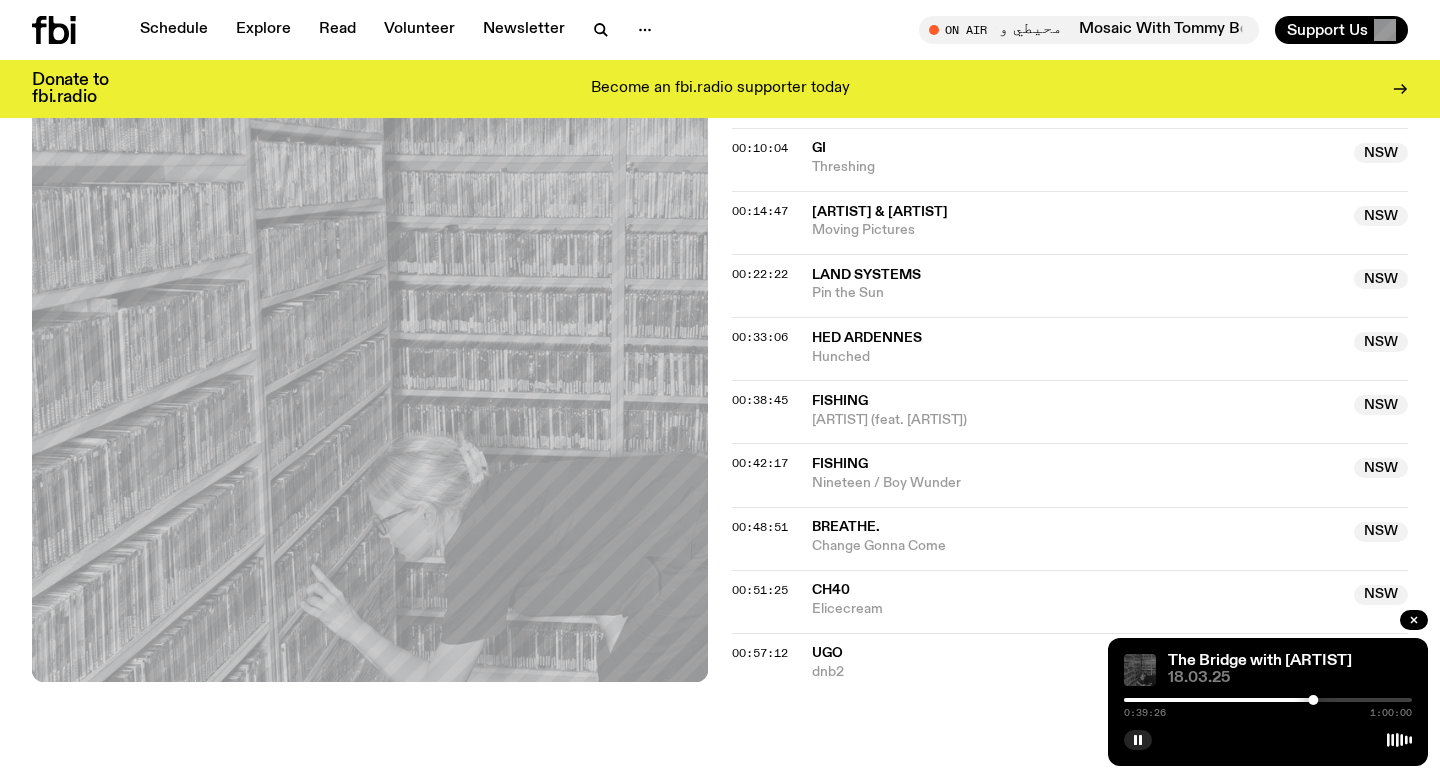 scroll, scrollTop: 706, scrollLeft: 0, axis: vertical 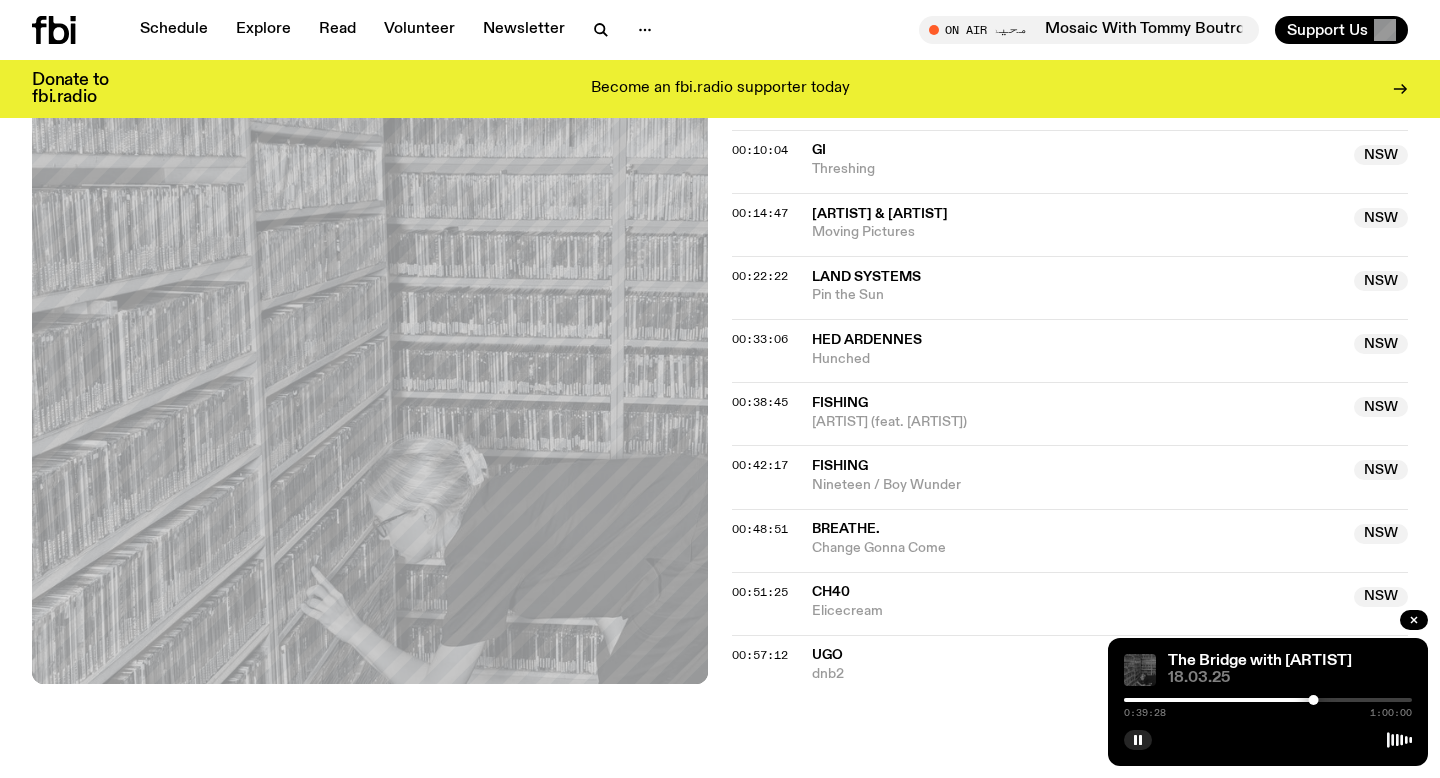 click at bounding box center (1268, 700) 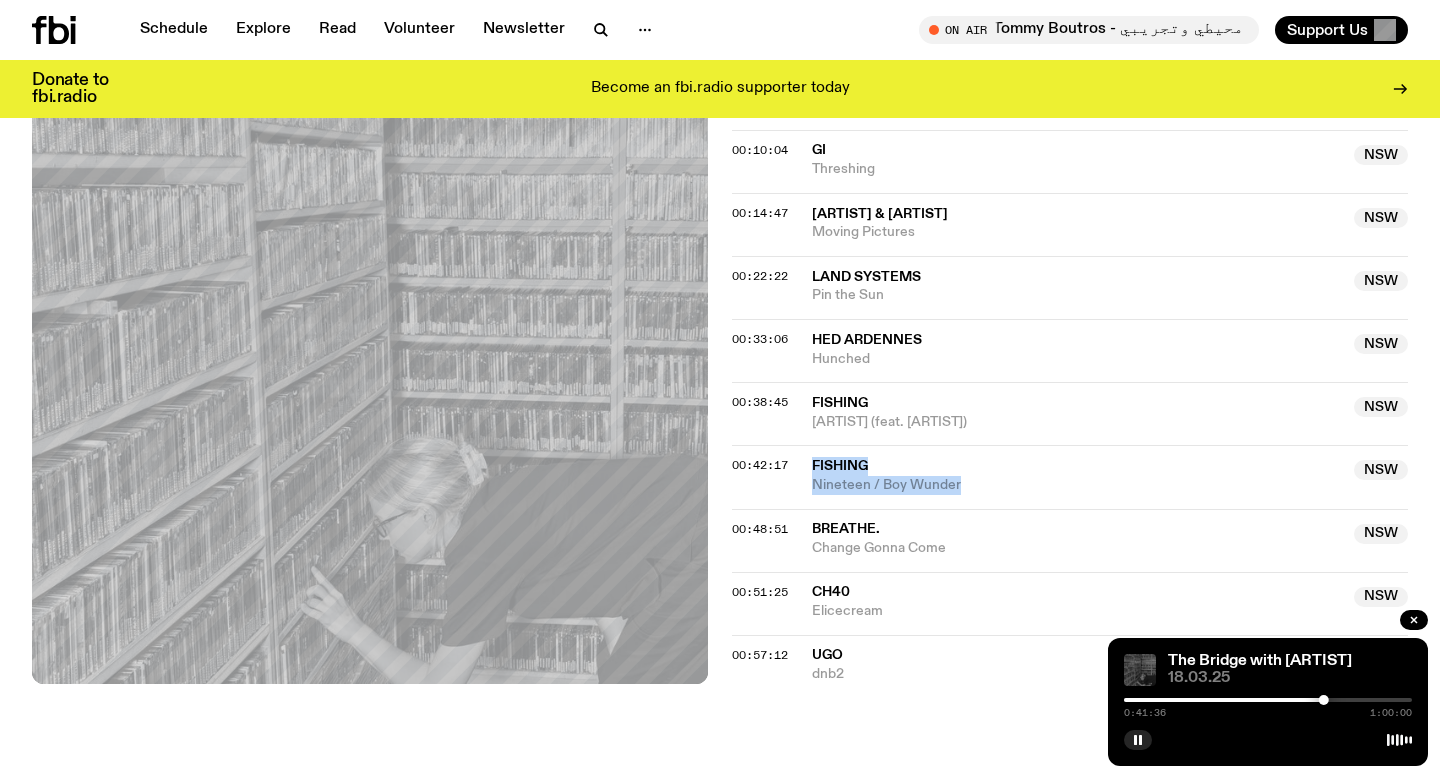drag, startPoint x: 970, startPoint y: 489, endPoint x: 815, endPoint y: 466, distance: 156.69716 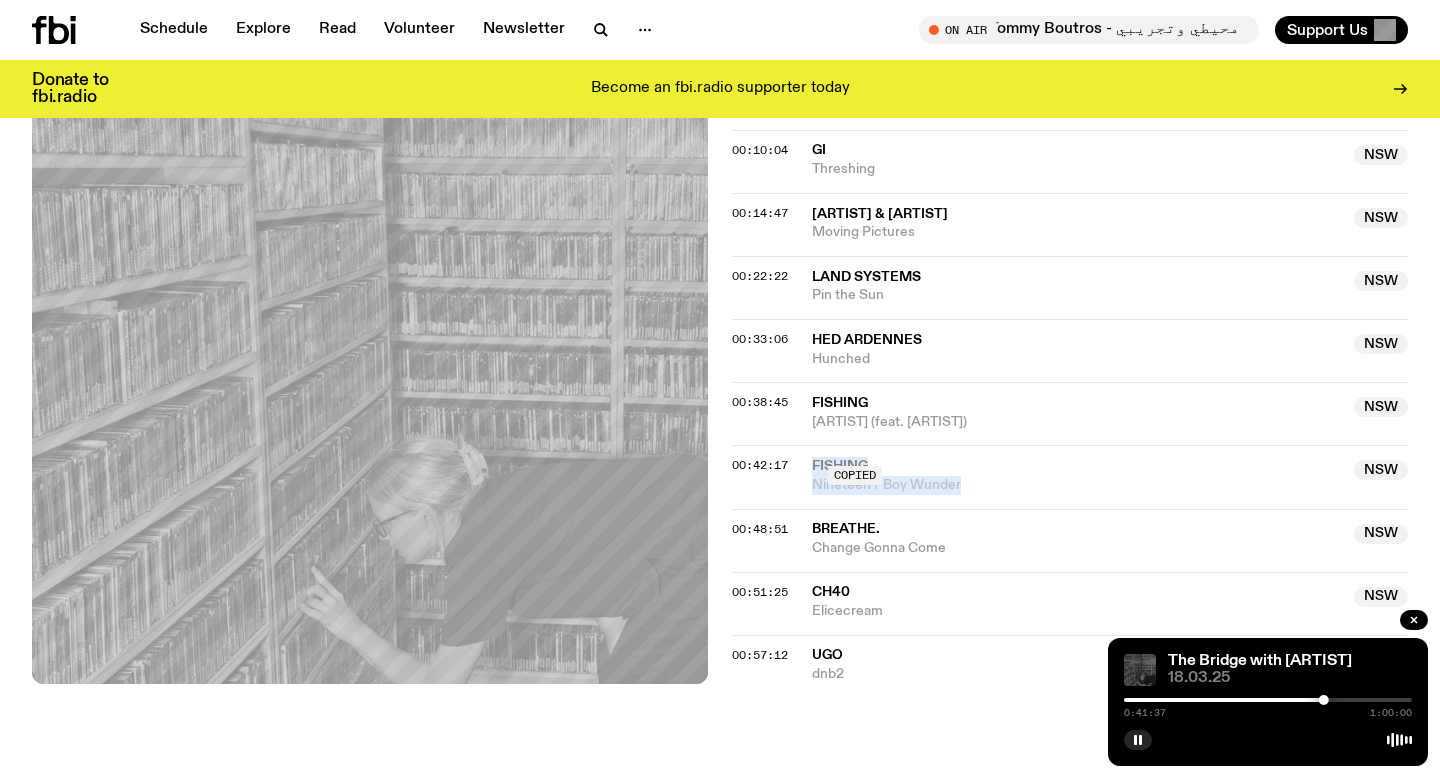 copy on "Fishing  NSW  Nineteen / Boy Wunder" 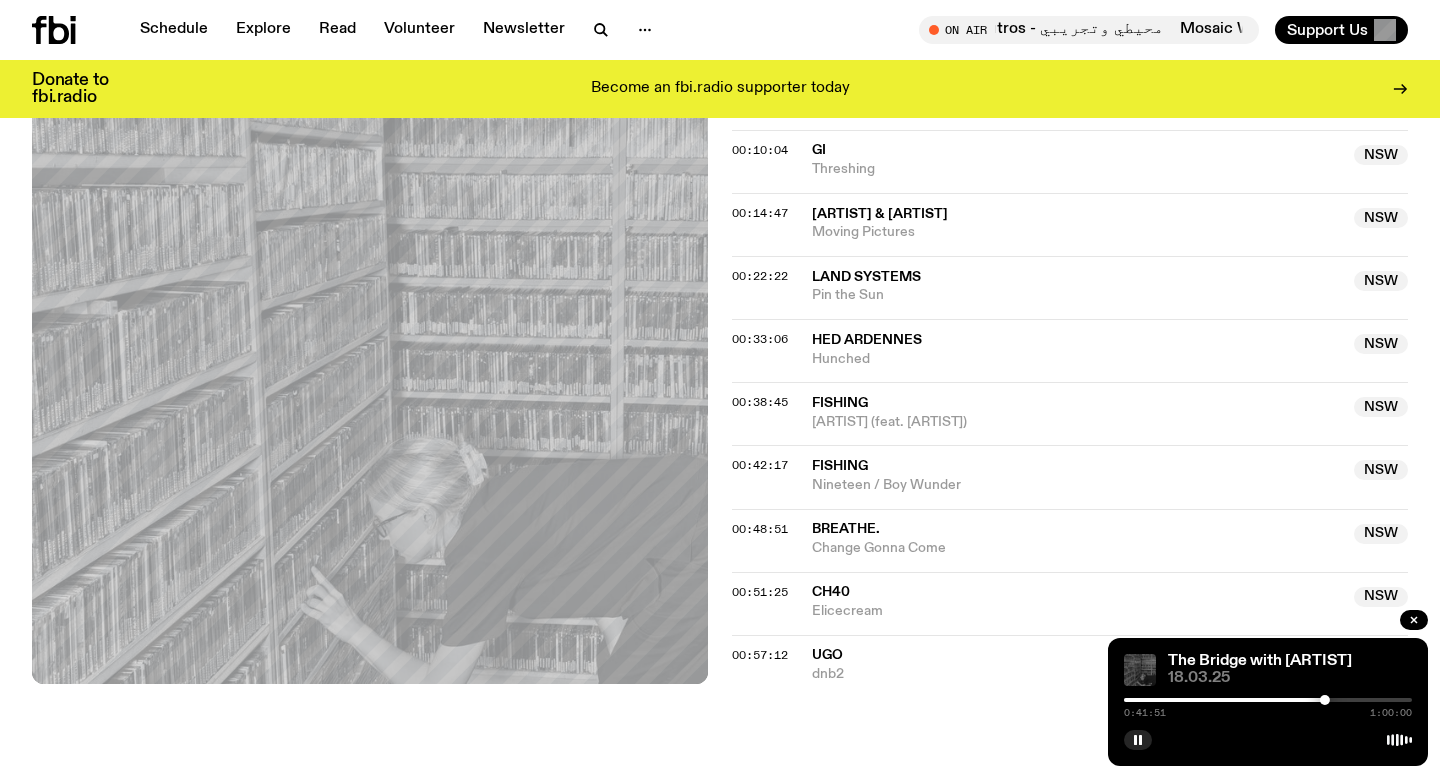click on "Chi Glow (feat. Marcus Whale)" at bounding box center [1077, 422] 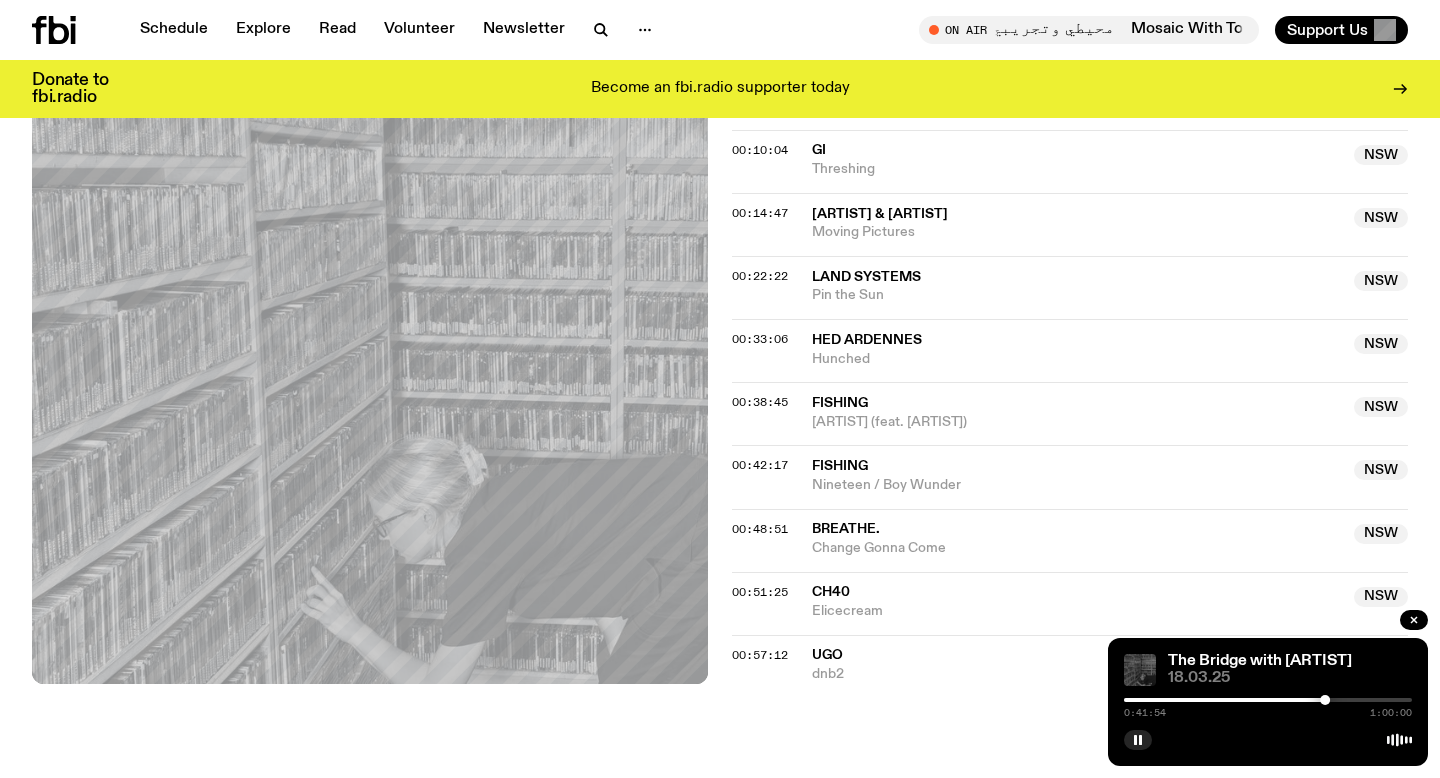 drag, startPoint x: 1056, startPoint y: 423, endPoint x: 801, endPoint y: 402, distance: 255.86325 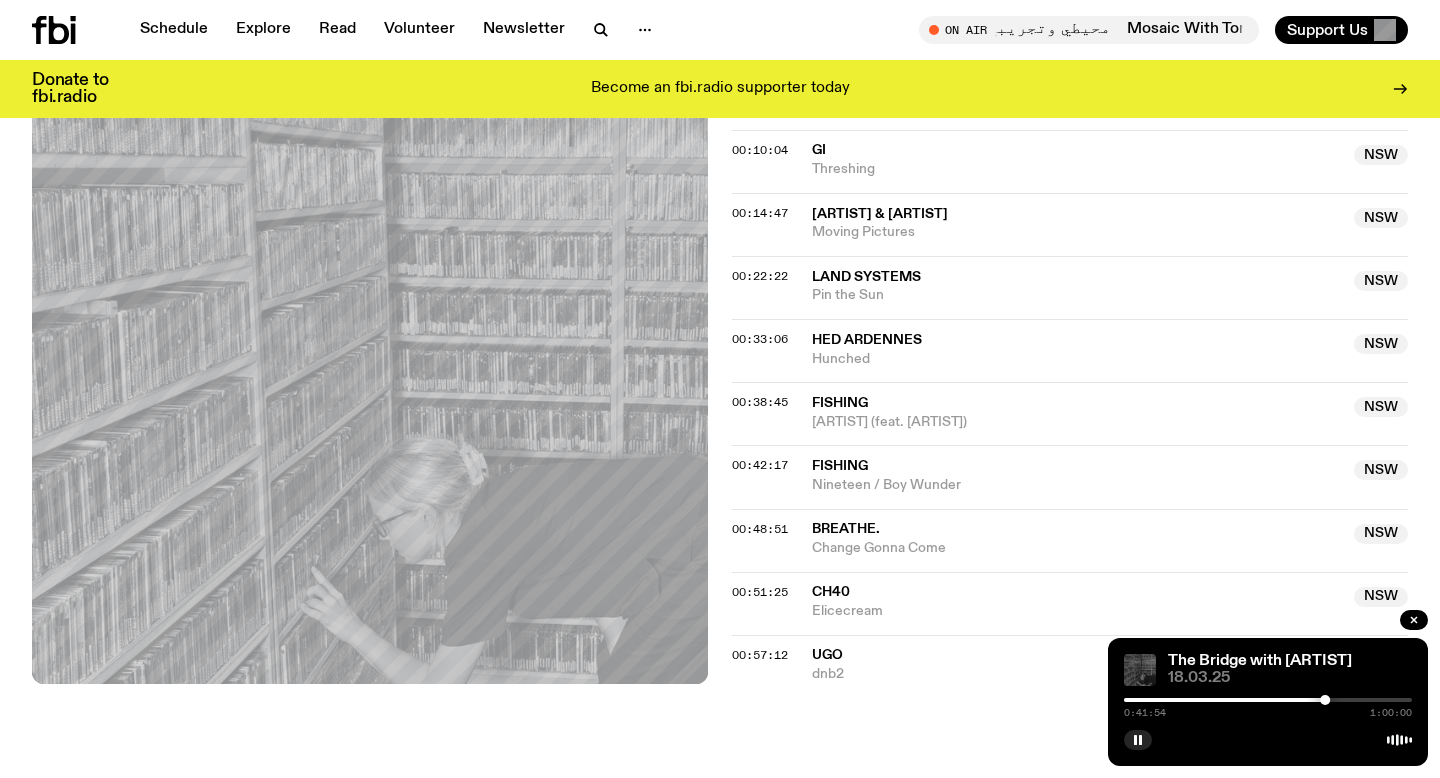 copy on "Fishing  NSW  Chi Glow (feat. Marcus Whale)" 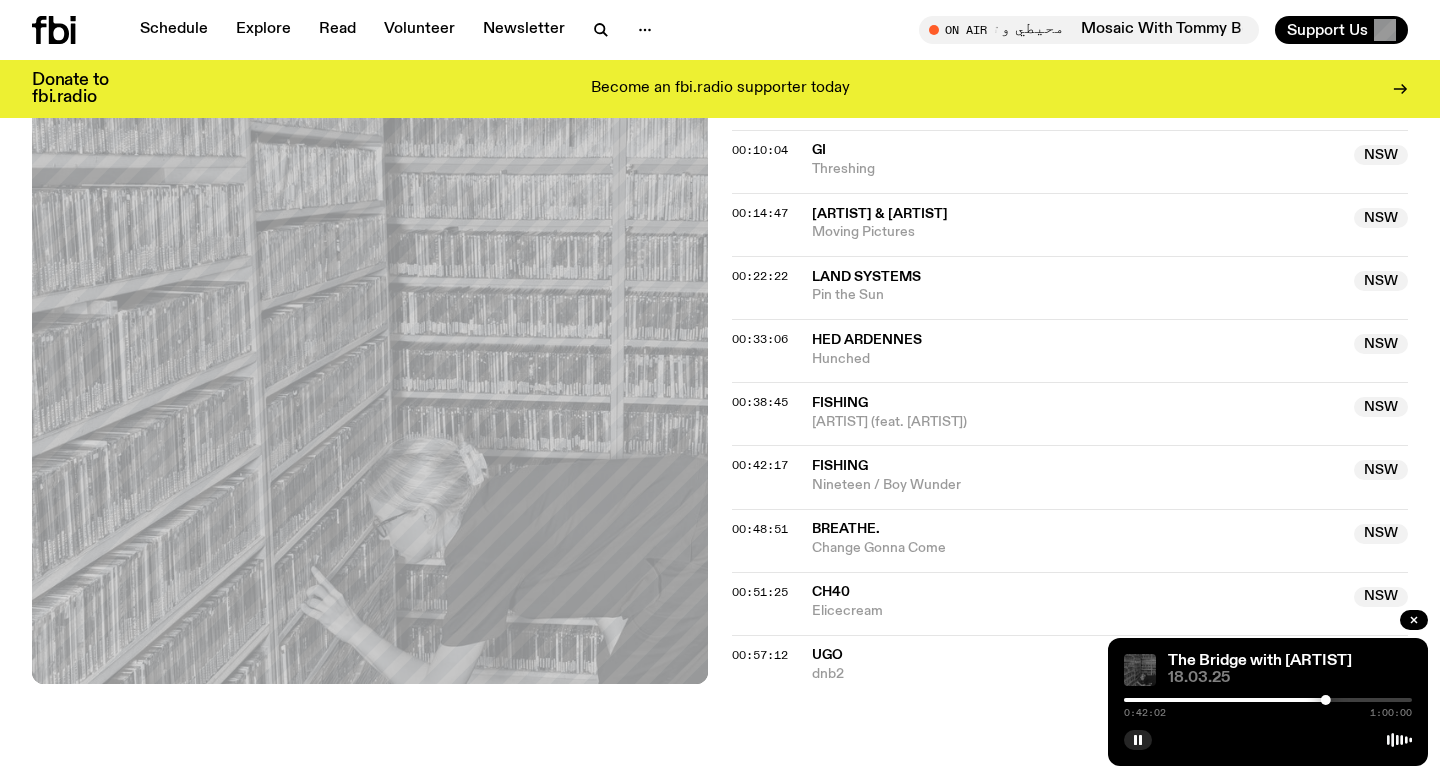 click on "0:42:02 1:00:00" at bounding box center (1268, 706) 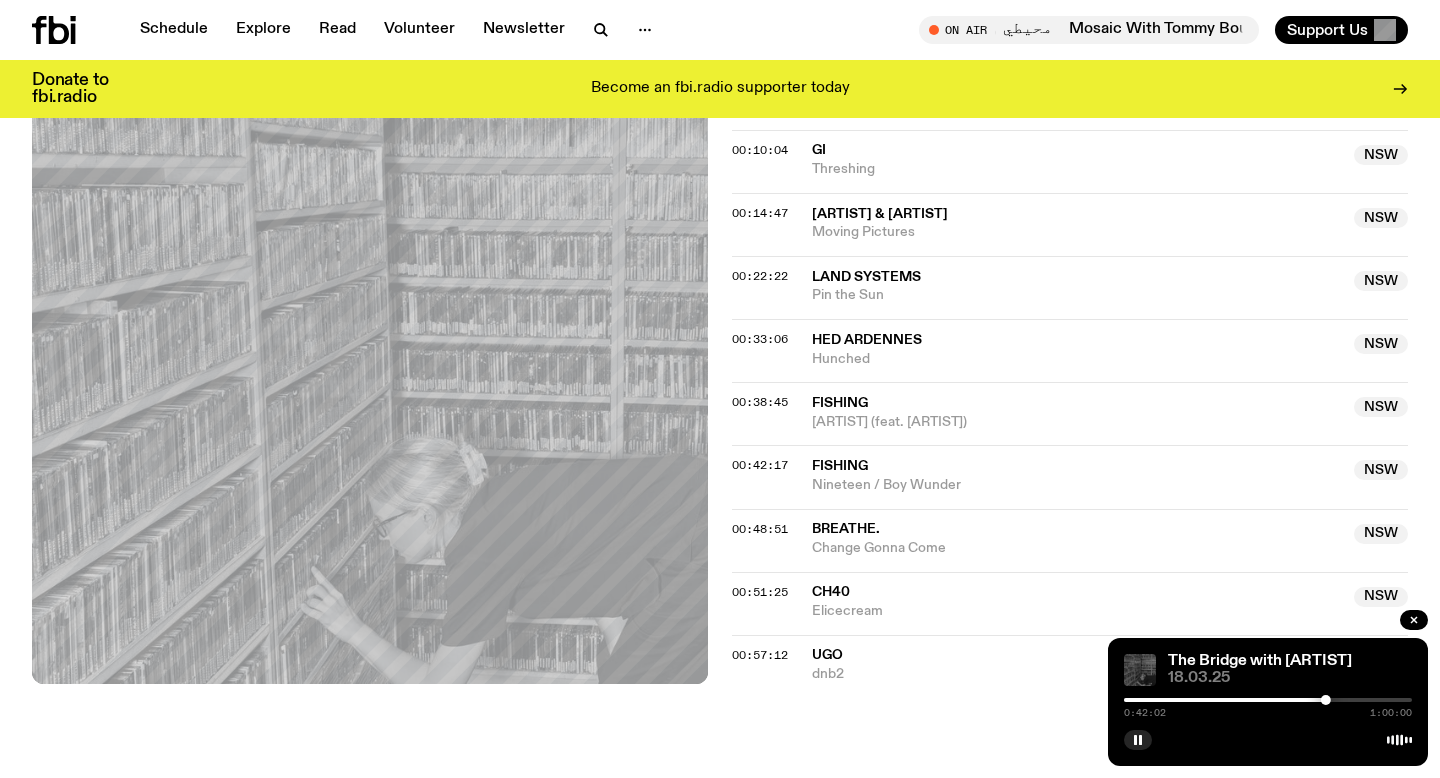 click at bounding box center [1268, 700] 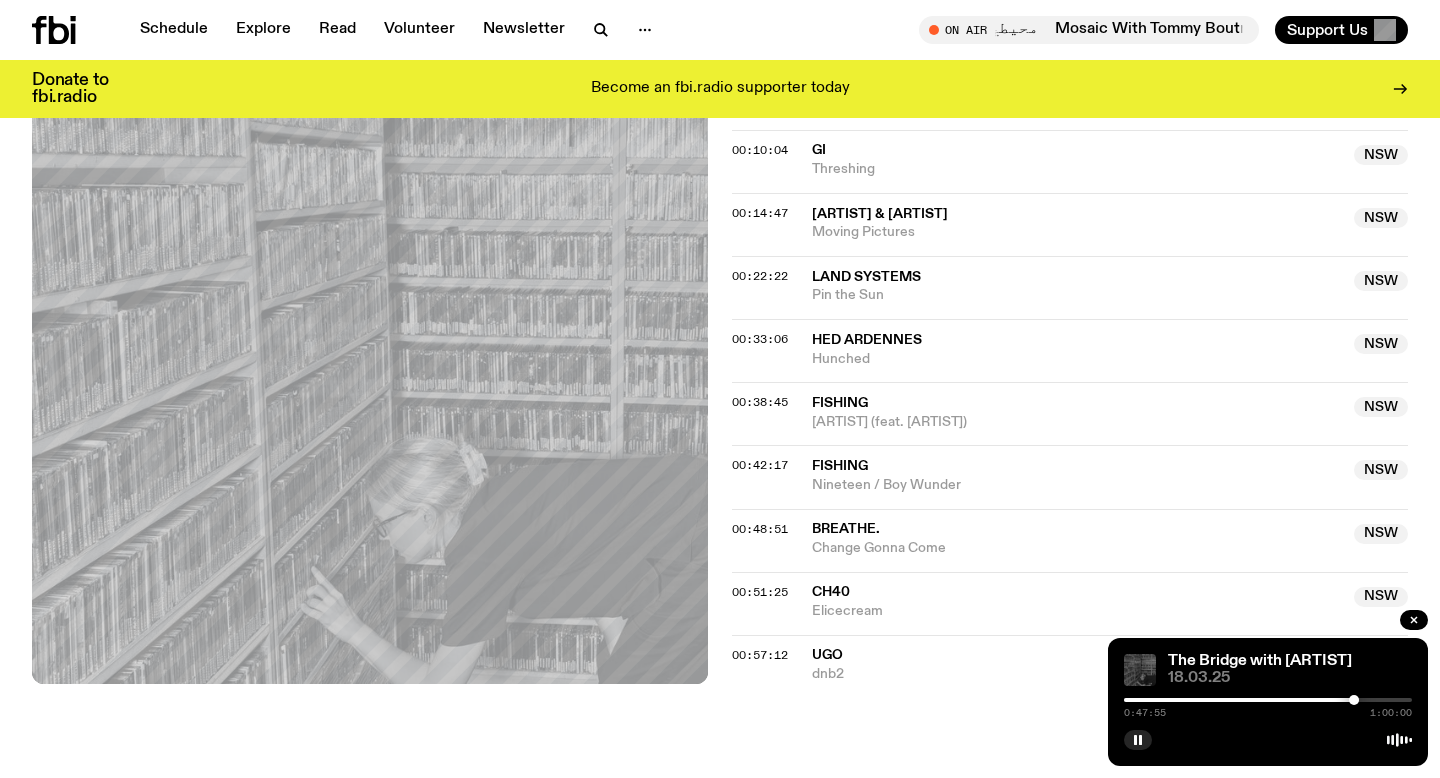 click at bounding box center (1268, 700) 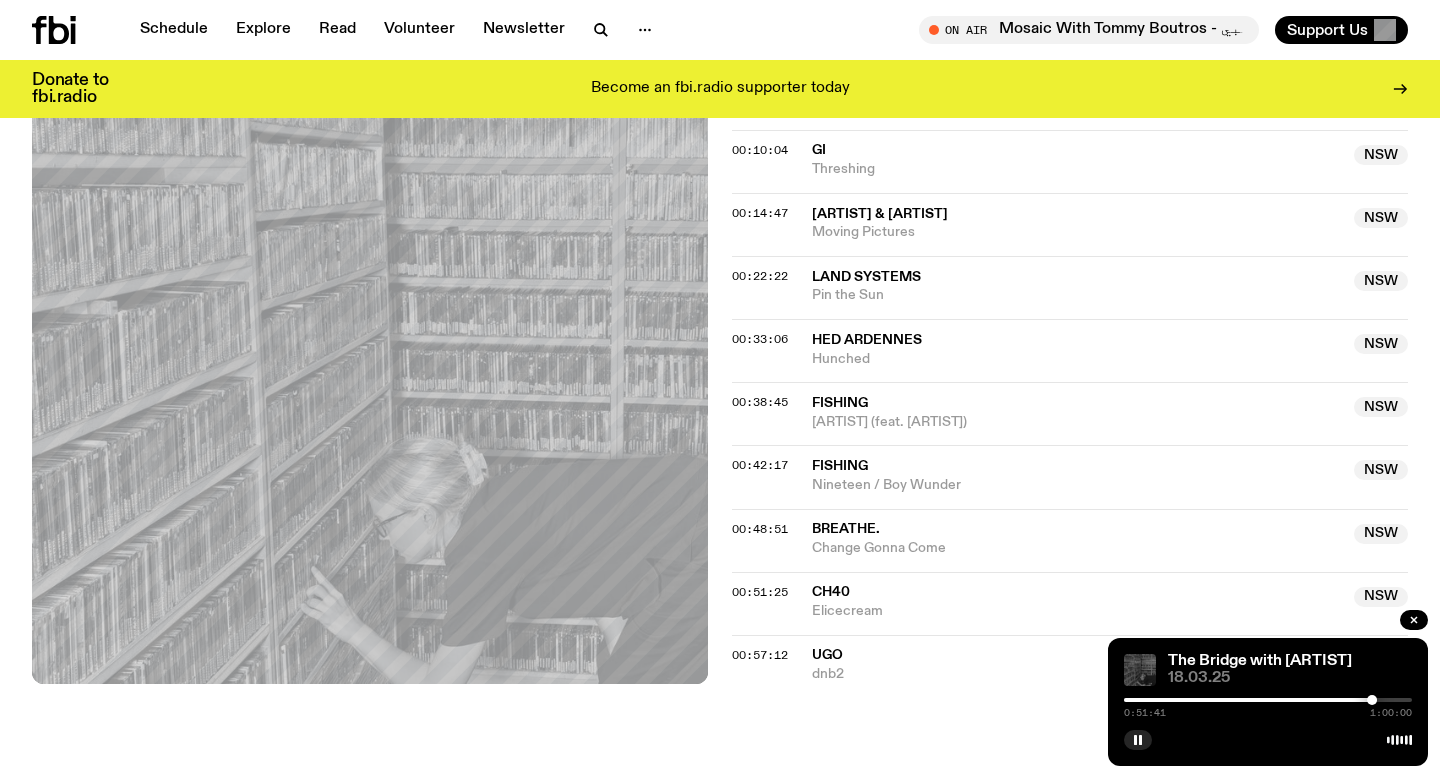click at bounding box center (1268, 700) 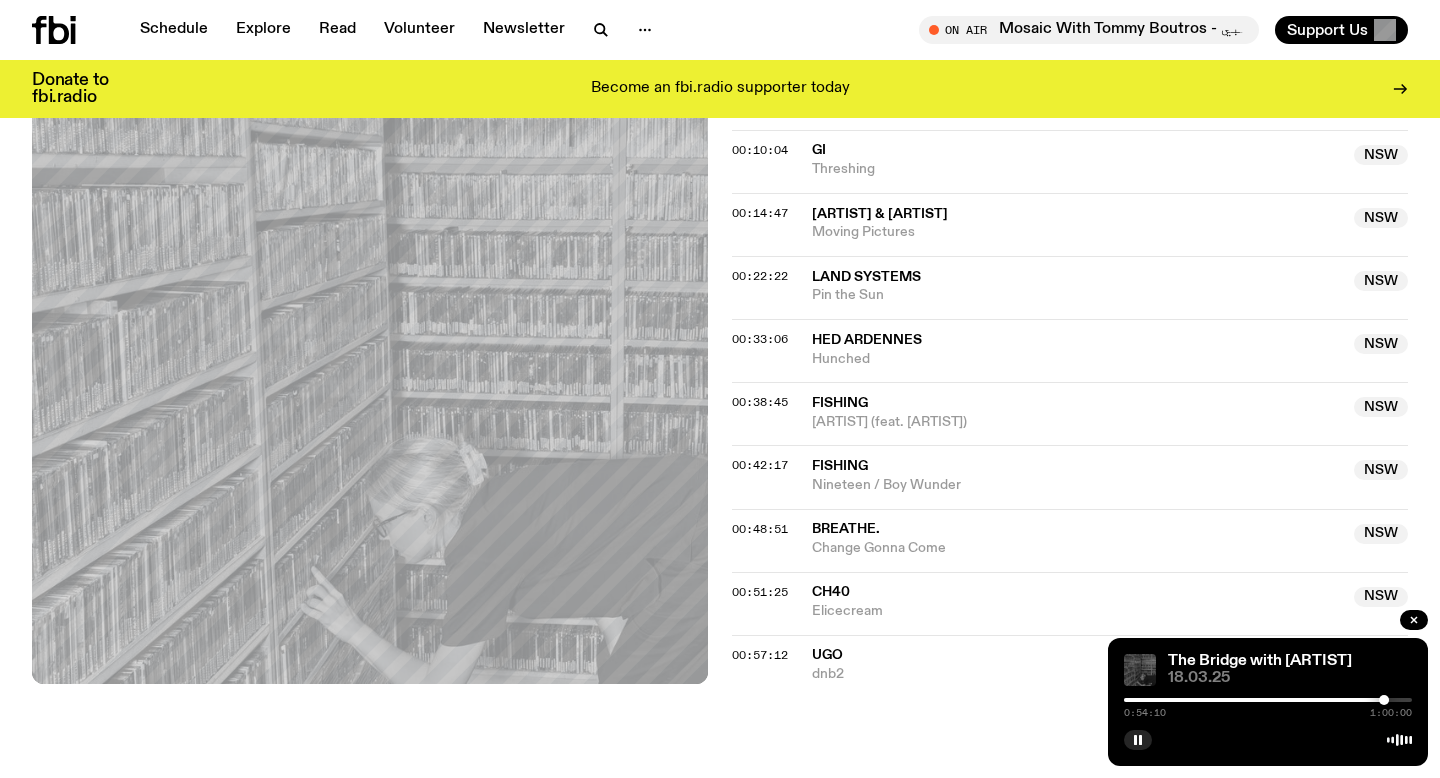 click at bounding box center [1268, 700] 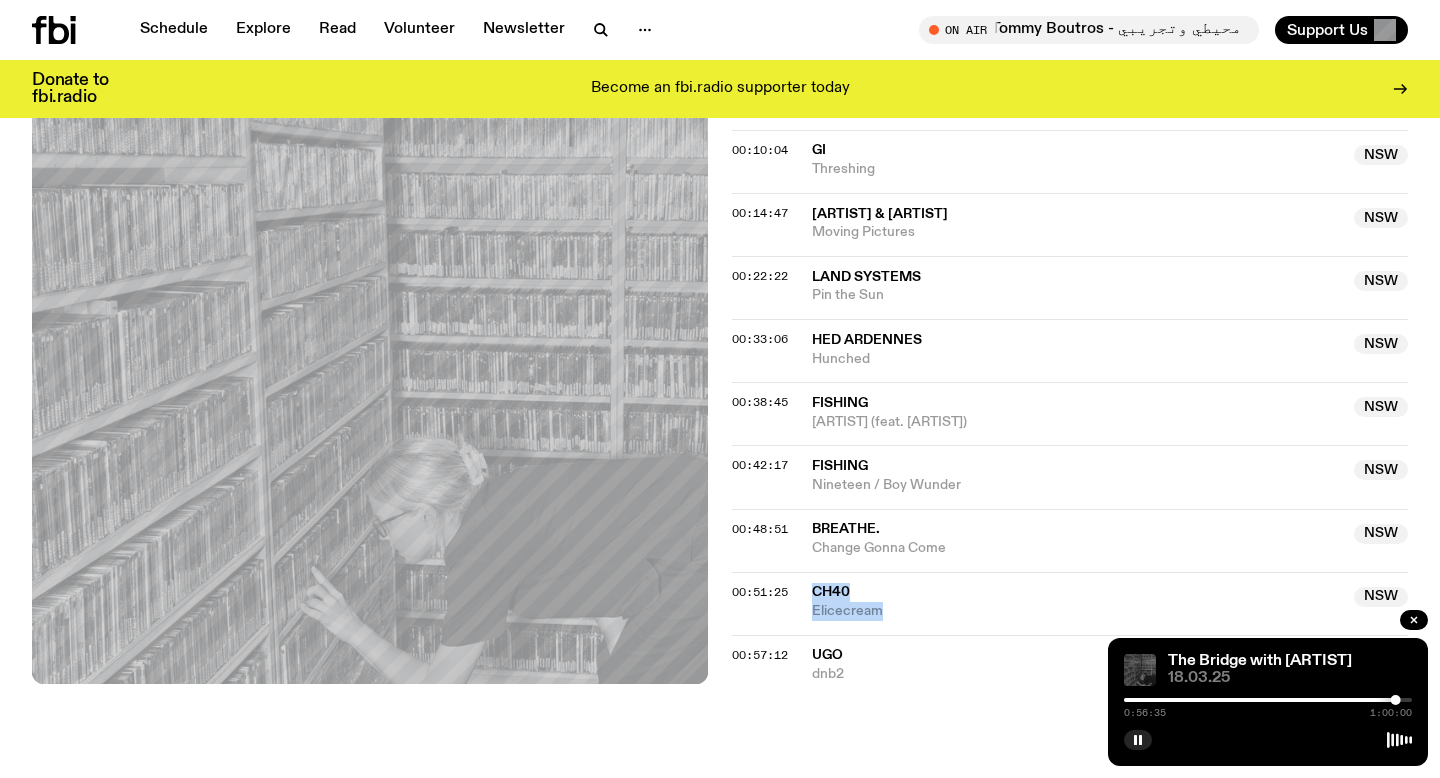 drag, startPoint x: 893, startPoint y: 614, endPoint x: 812, endPoint y: 589, distance: 84.77028 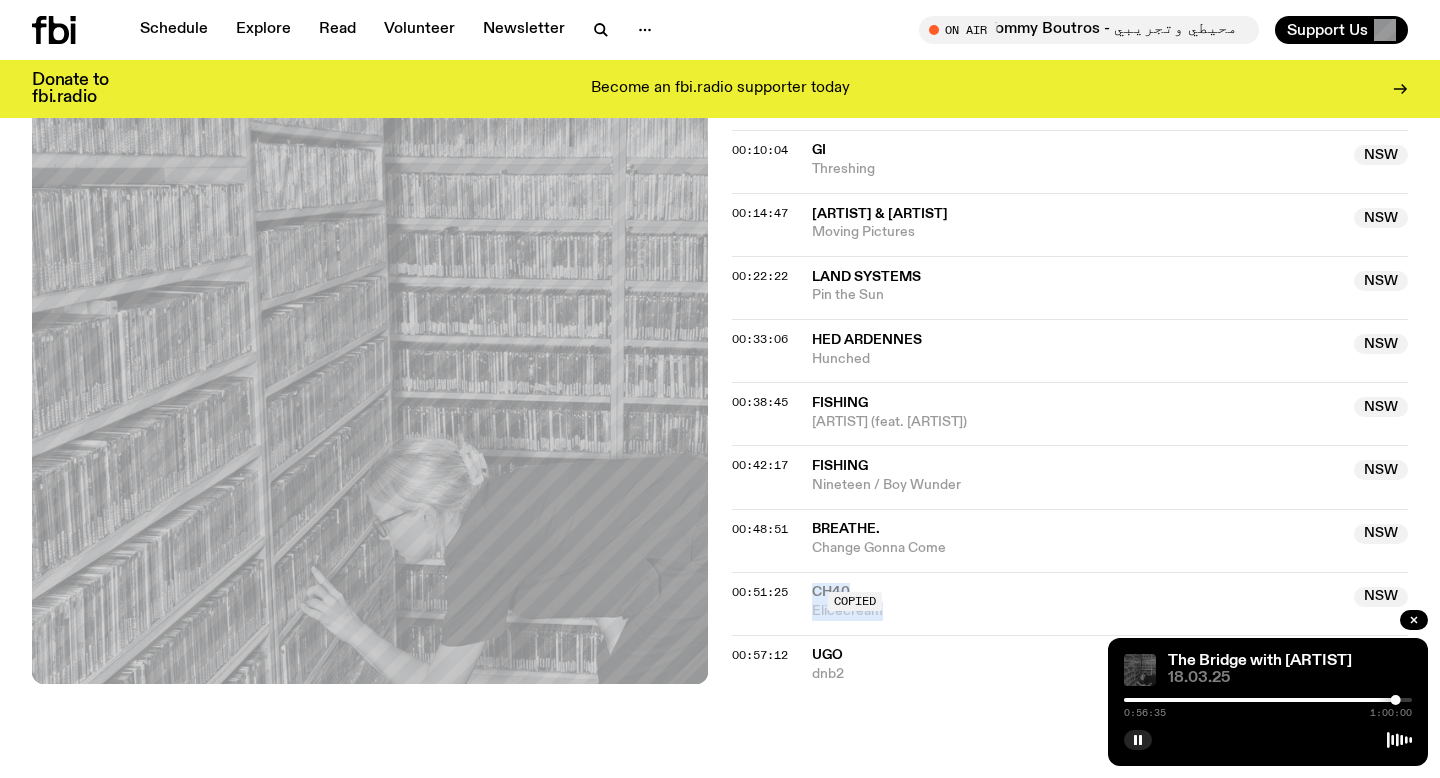 copy on "ch40  NSW  Elicecream" 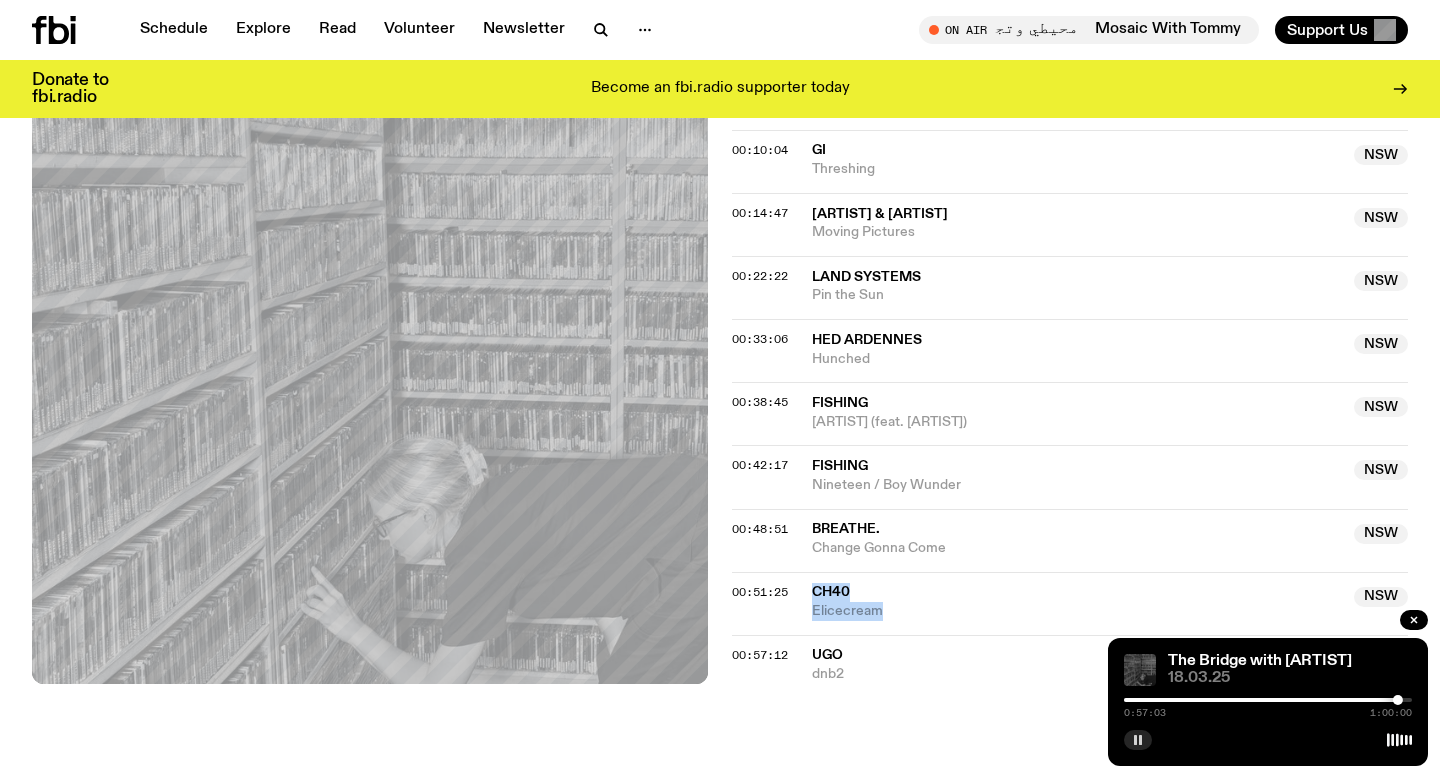 click 